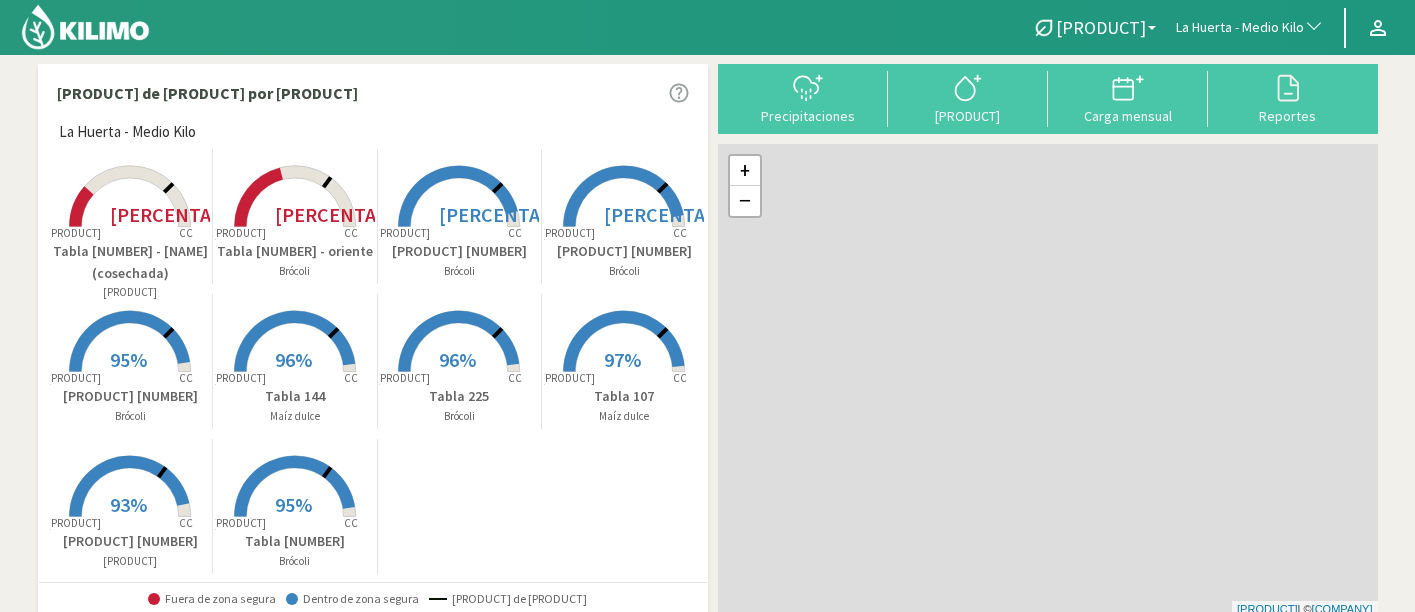 scroll, scrollTop: 0, scrollLeft: 0, axis: both 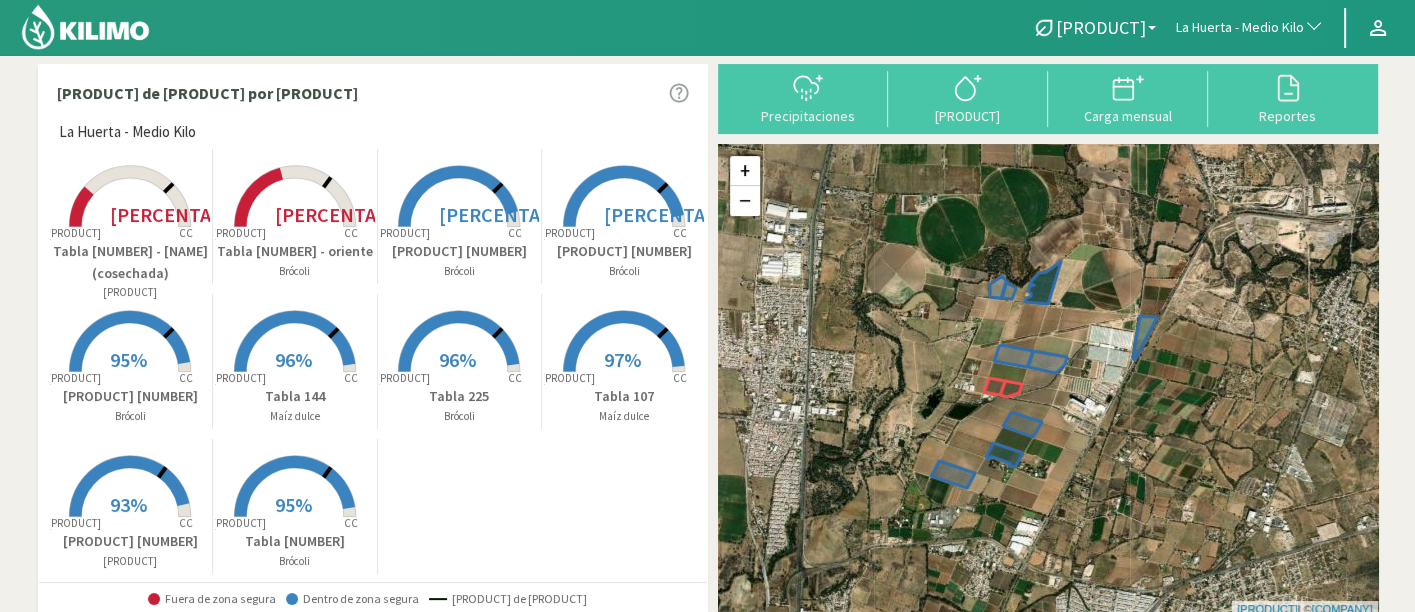 click at bounding box center [624, 229] 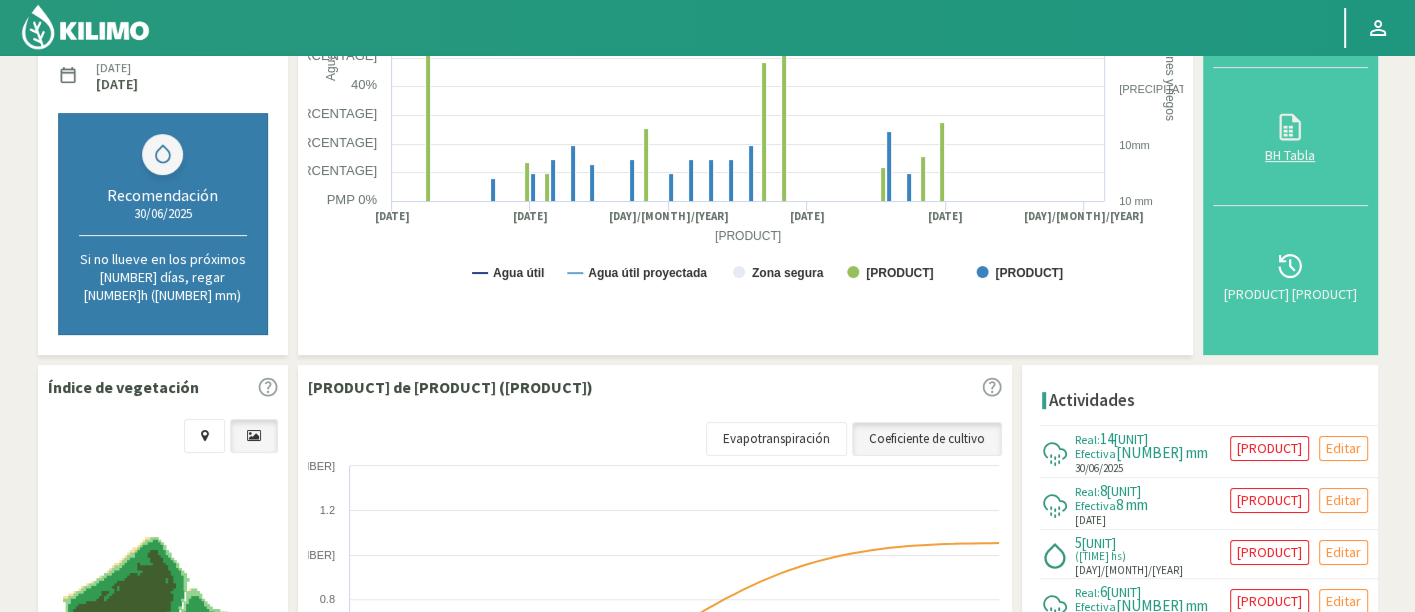 scroll, scrollTop: 444, scrollLeft: 0, axis: vertical 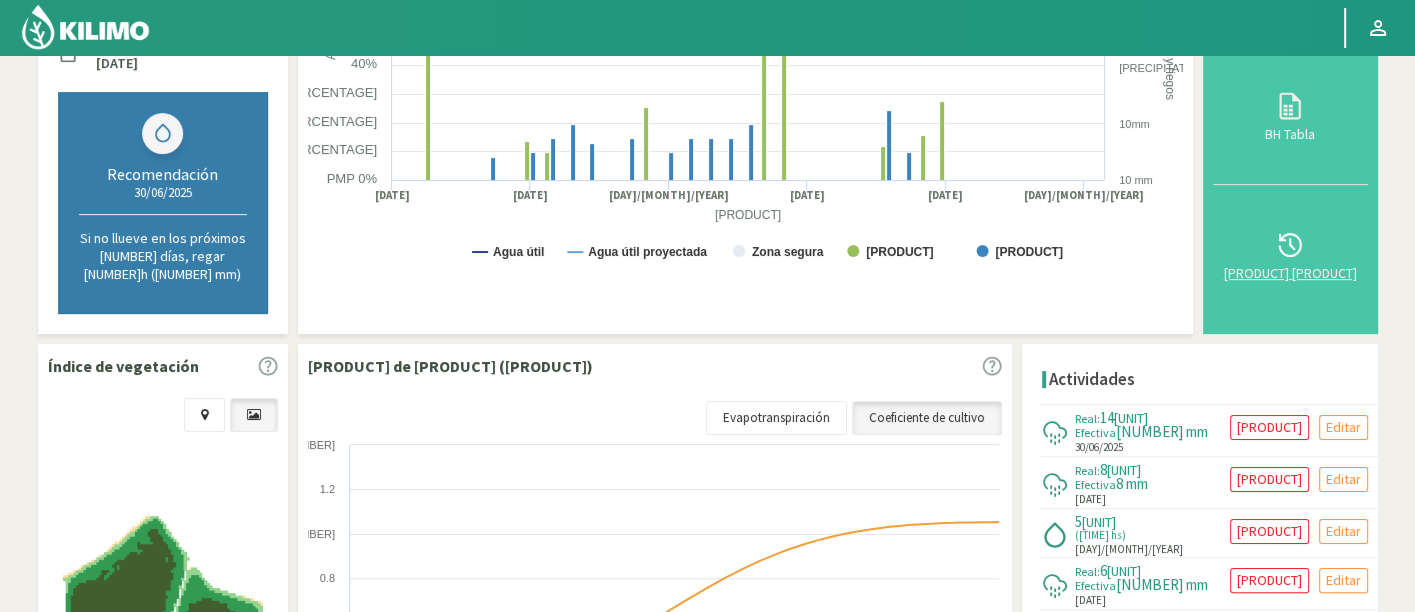 click at bounding box center (1290, 256) 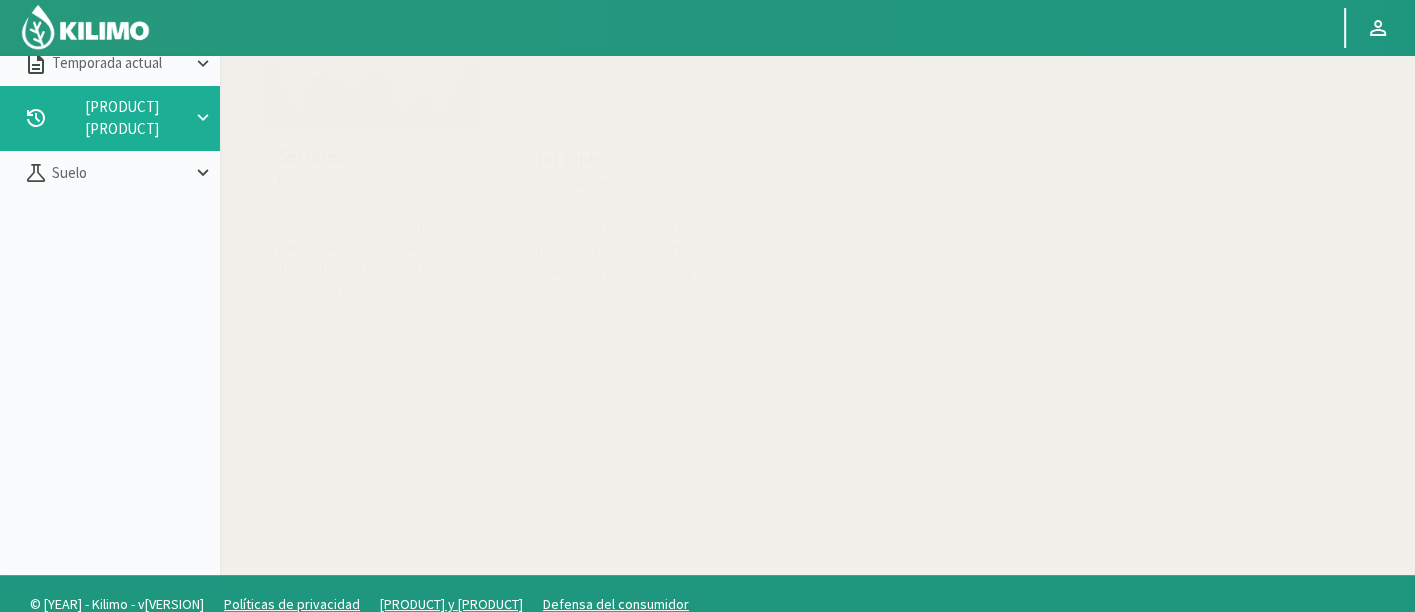 scroll, scrollTop: 3, scrollLeft: 0, axis: vertical 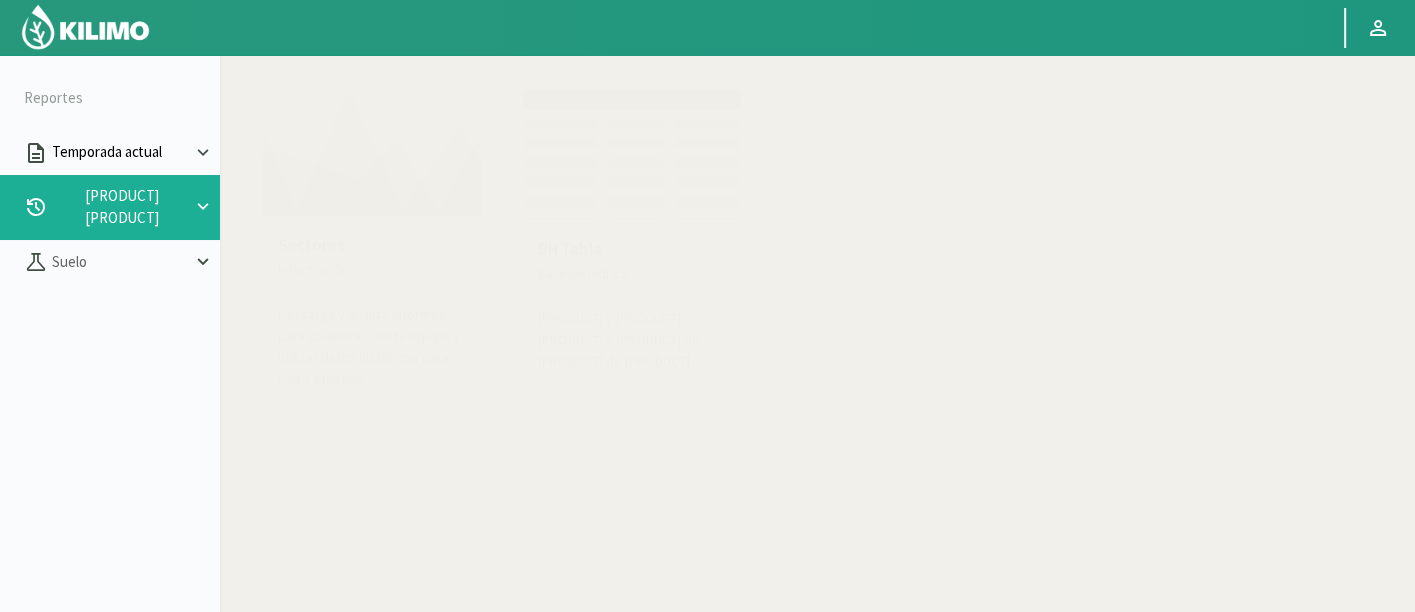 click on "Temporada actual" at bounding box center (120, 152) 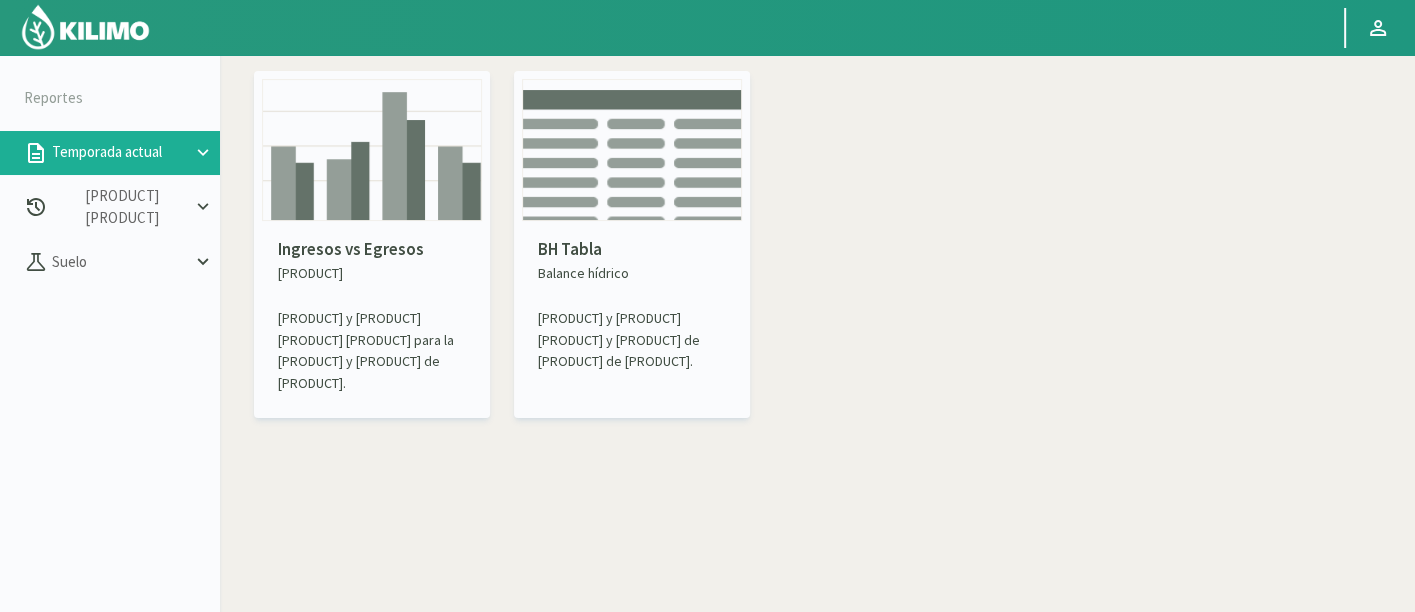 click at bounding box center (372, 150) 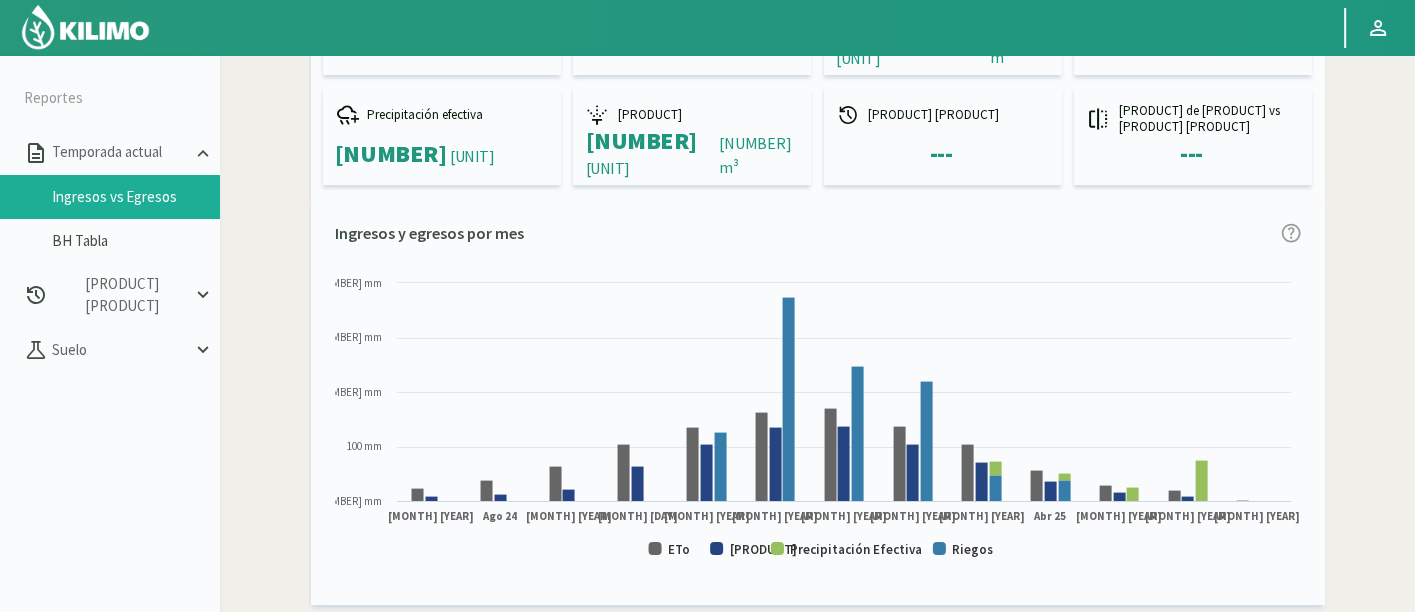 scroll, scrollTop: 333, scrollLeft: 0, axis: vertical 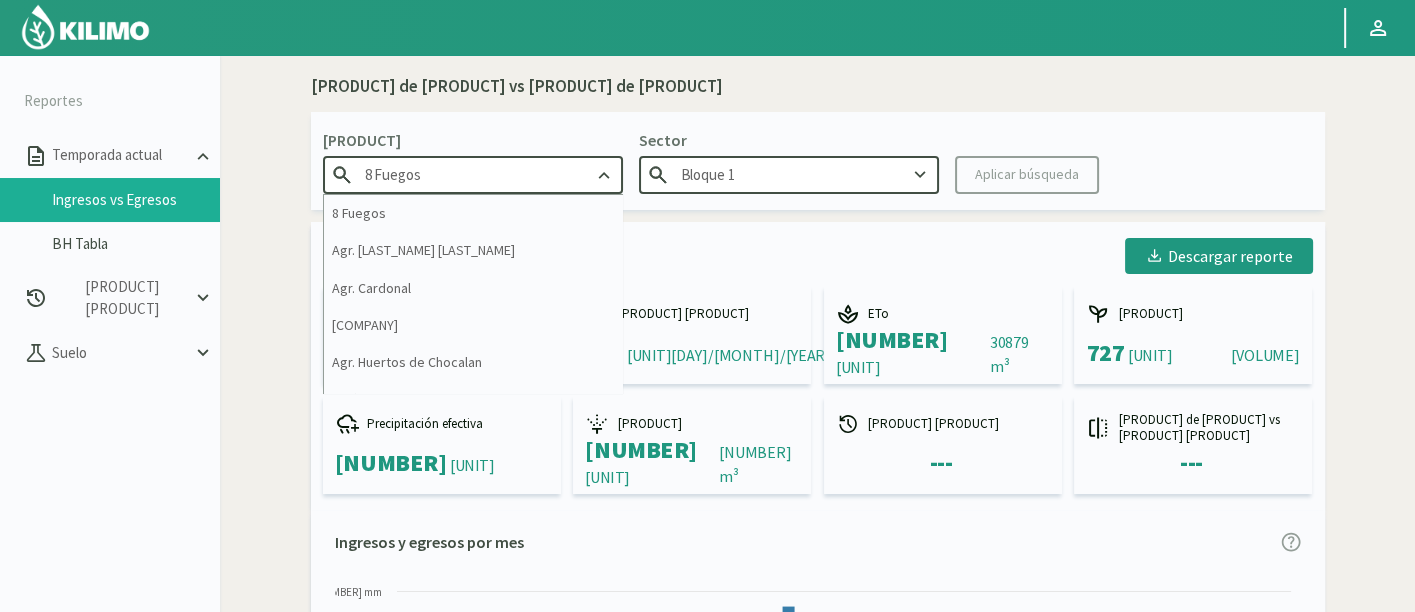 click on "8 Fuegos" at bounding box center [473, 174] 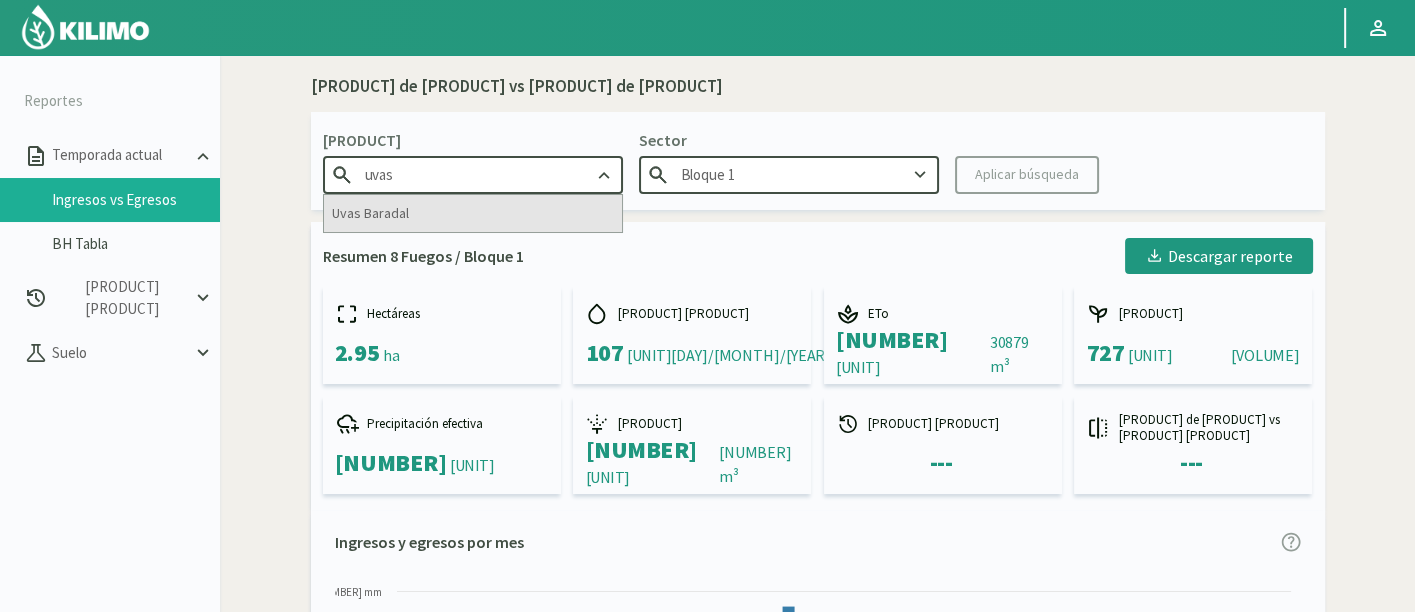 type on "uvas" 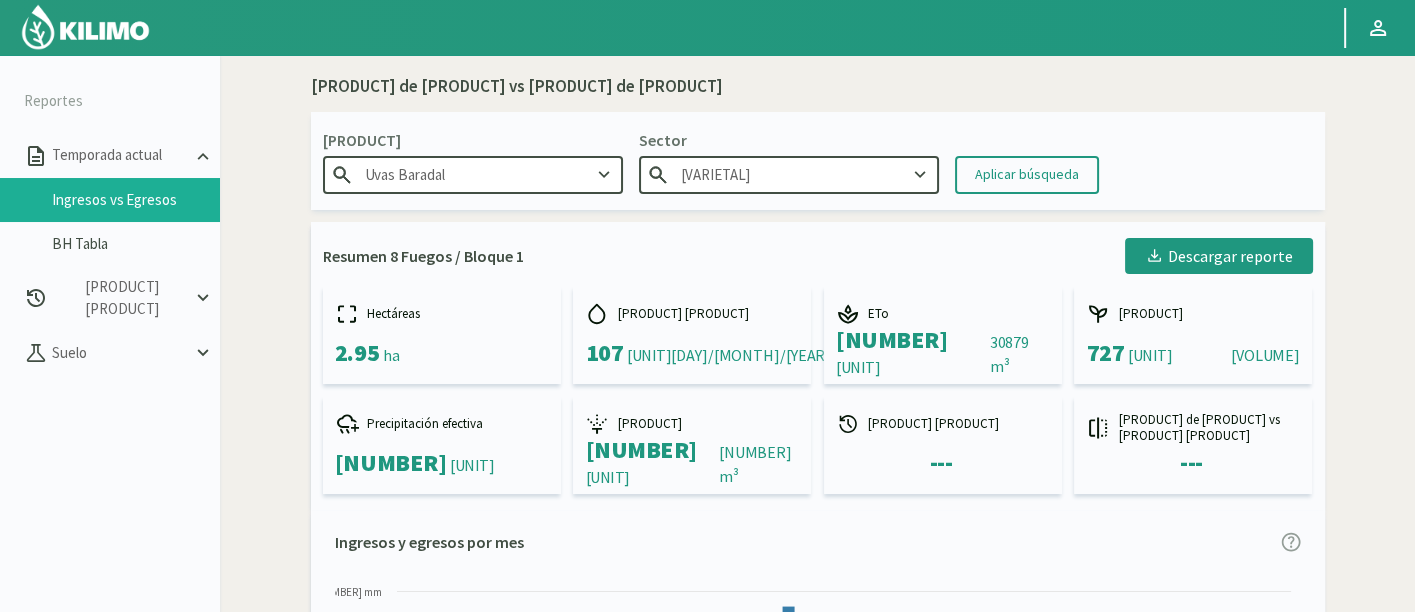 click on "[VARIETAL]" at bounding box center [789, 174] 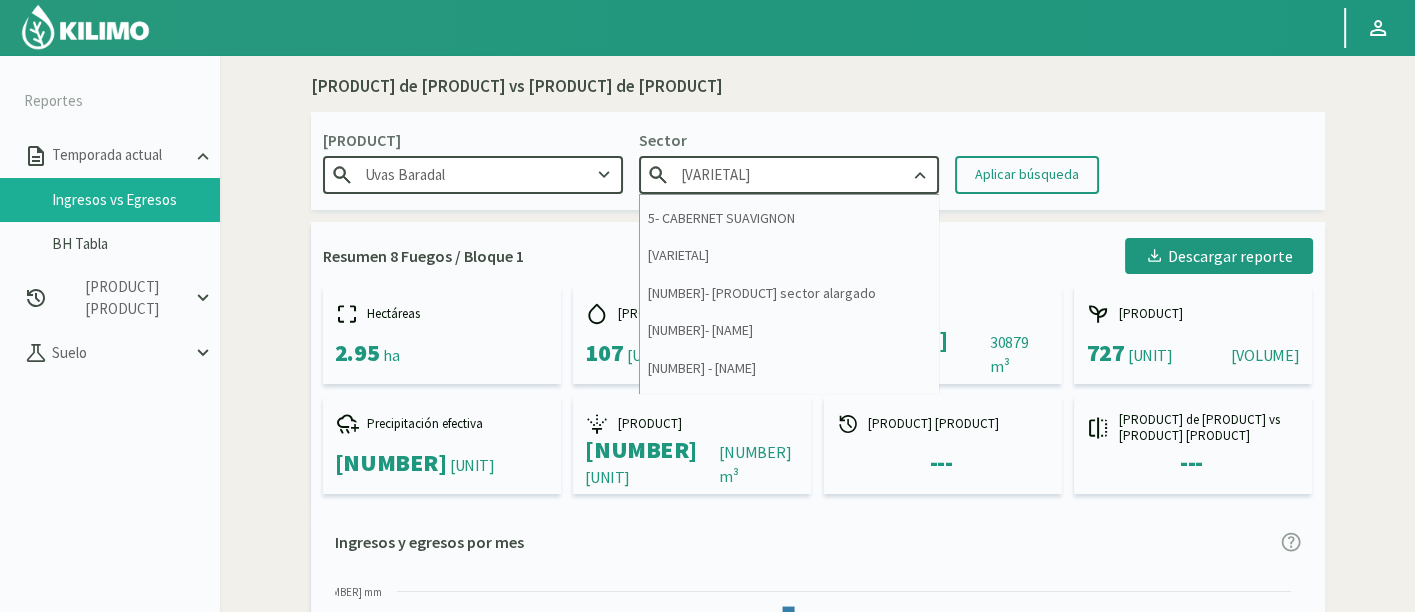 scroll, scrollTop: 437, scrollLeft: 0, axis: vertical 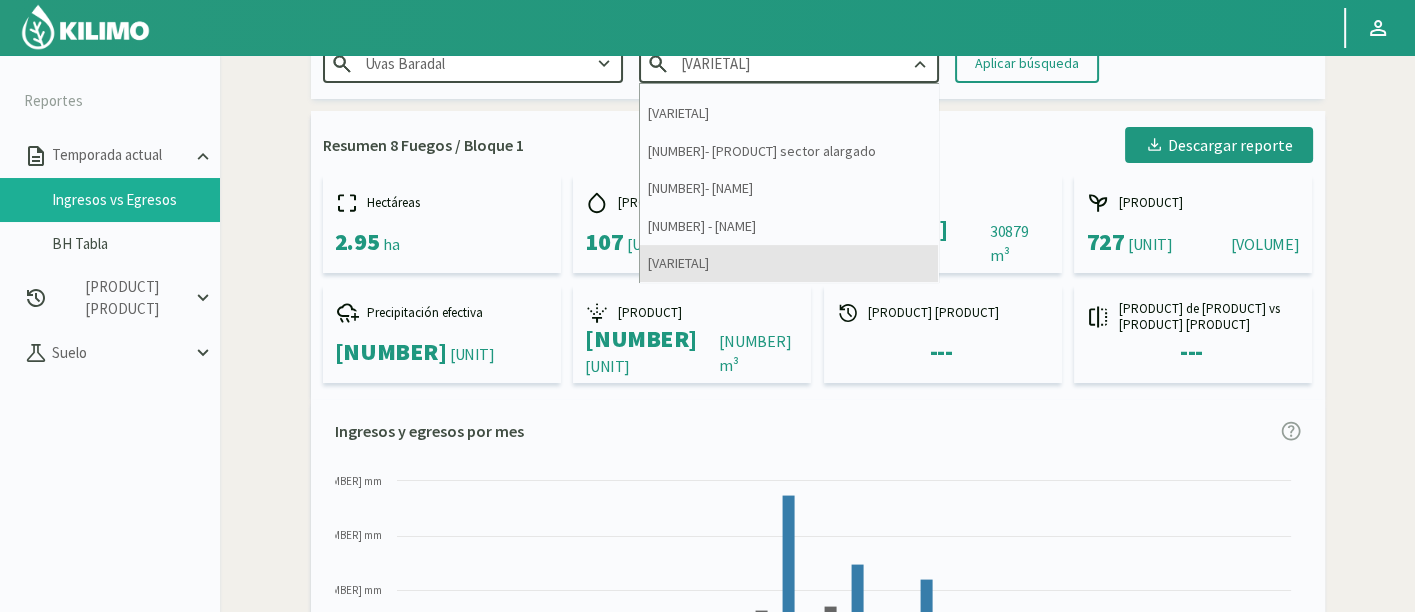 click on "[VARIETAL]" at bounding box center [789, 263] 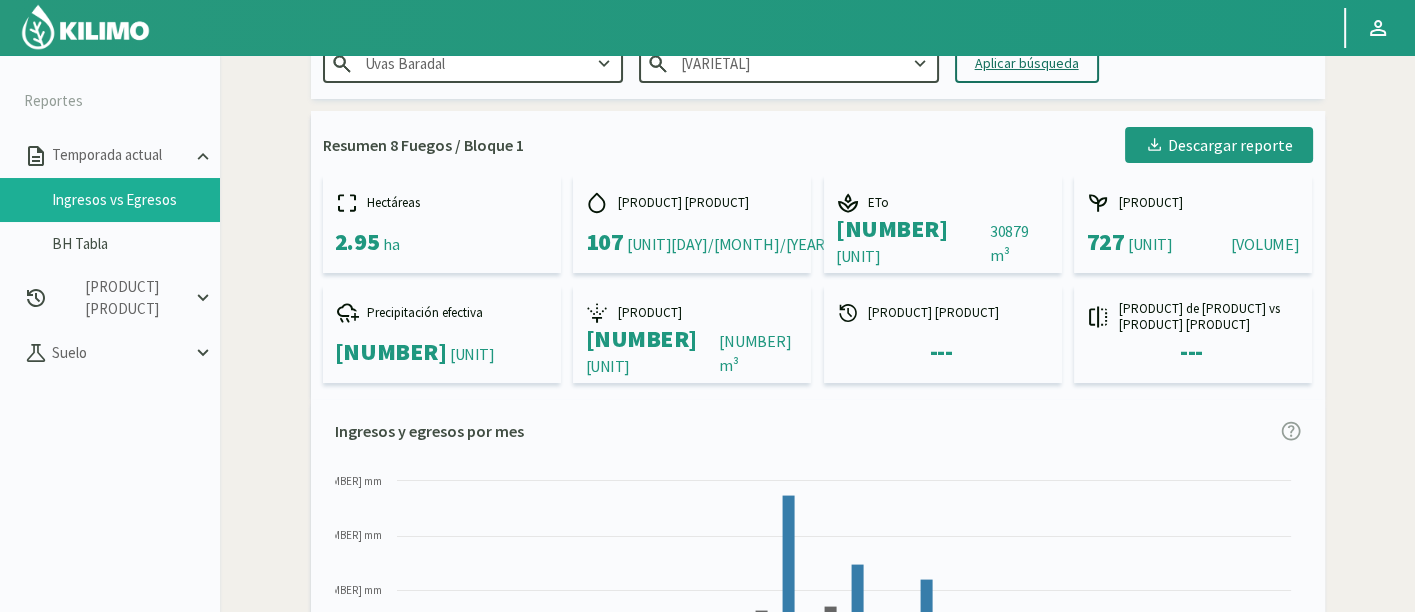 click on "Aplicar búsqueda" at bounding box center (1027, 63) 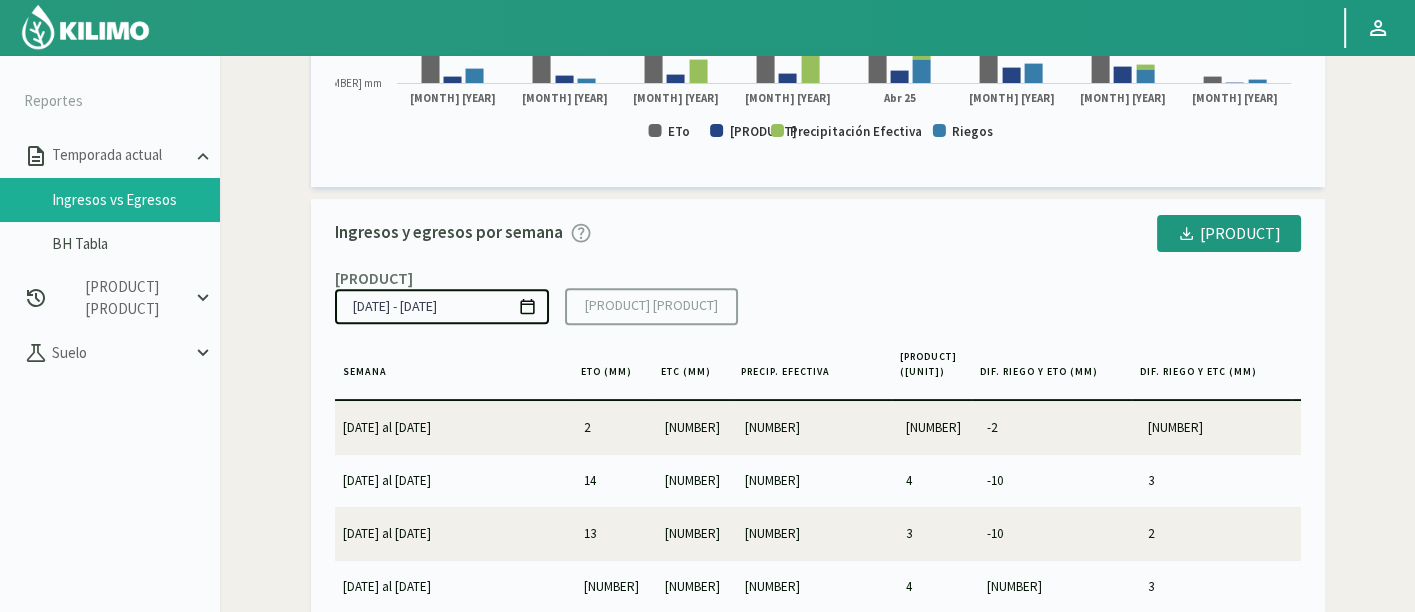 scroll, scrollTop: 692, scrollLeft: 0, axis: vertical 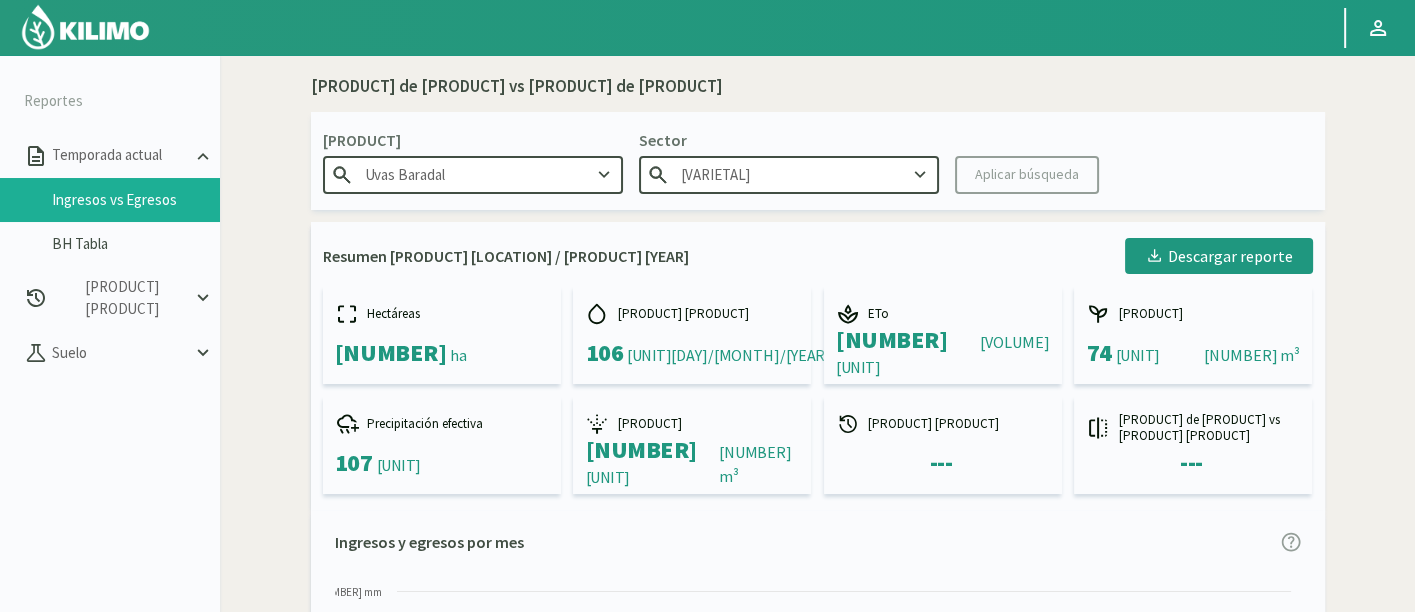 click on "[VARIETAL]" at bounding box center (473, 174) 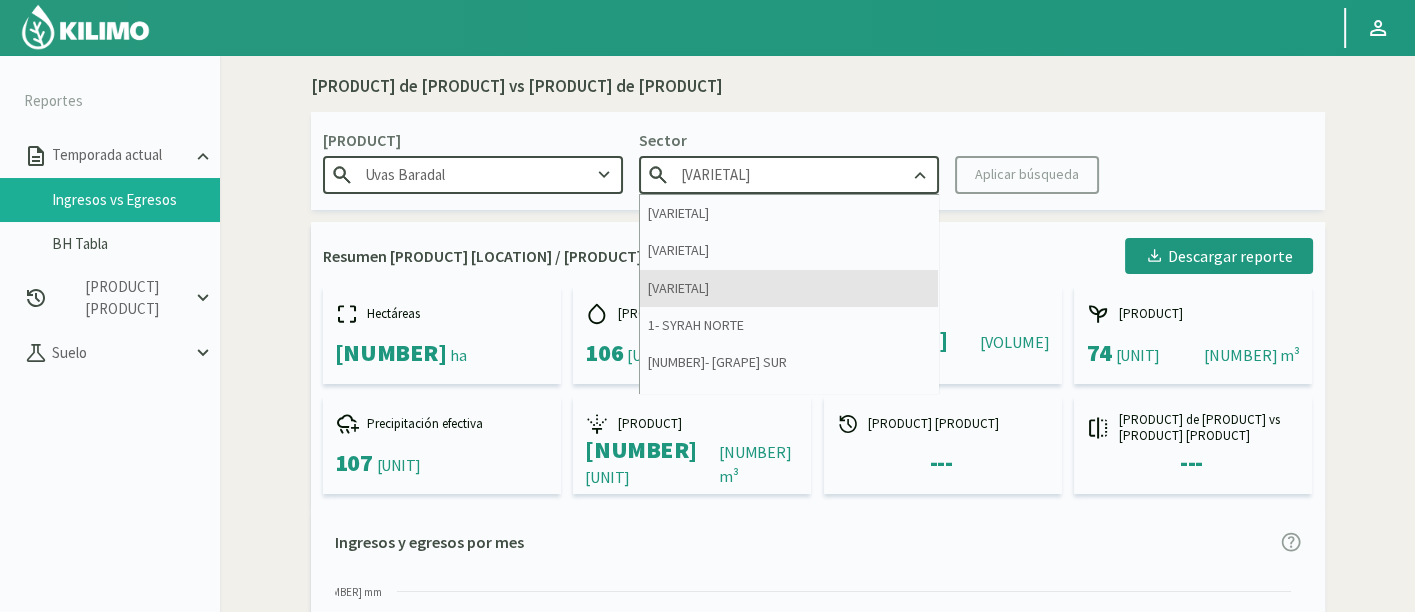 click on "[VARIETAL]" at bounding box center [789, 288] 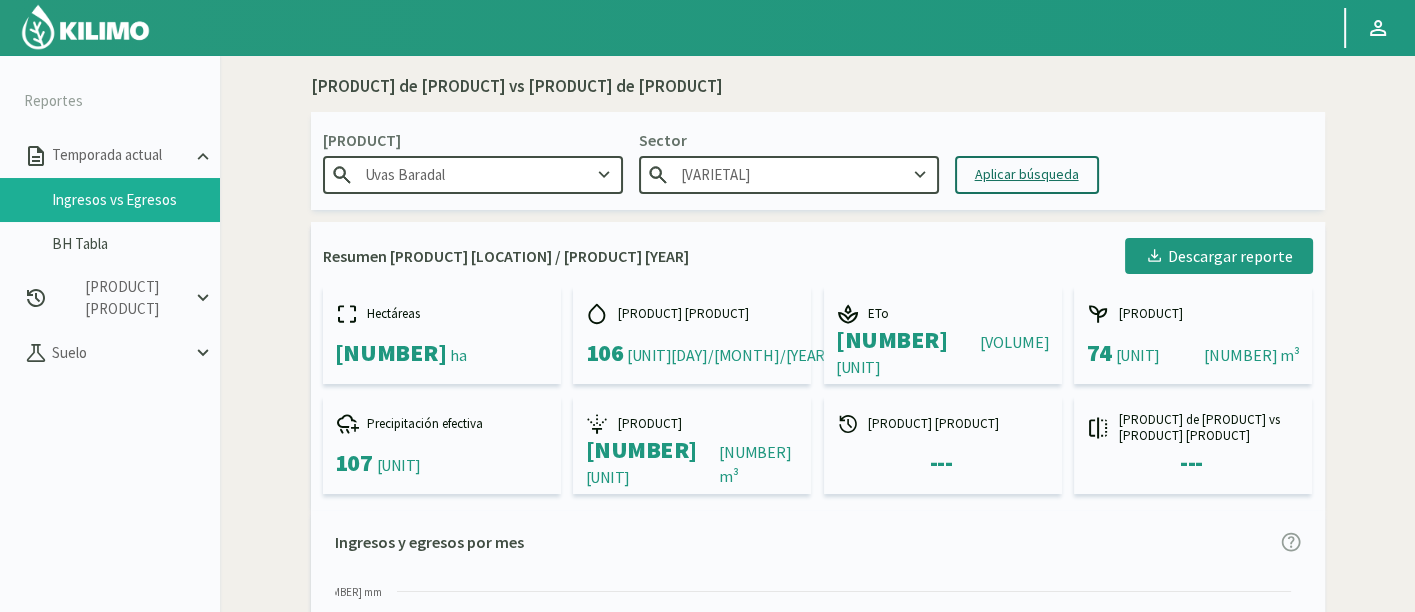 click on "Aplicar búsqueda" at bounding box center [1027, 175] 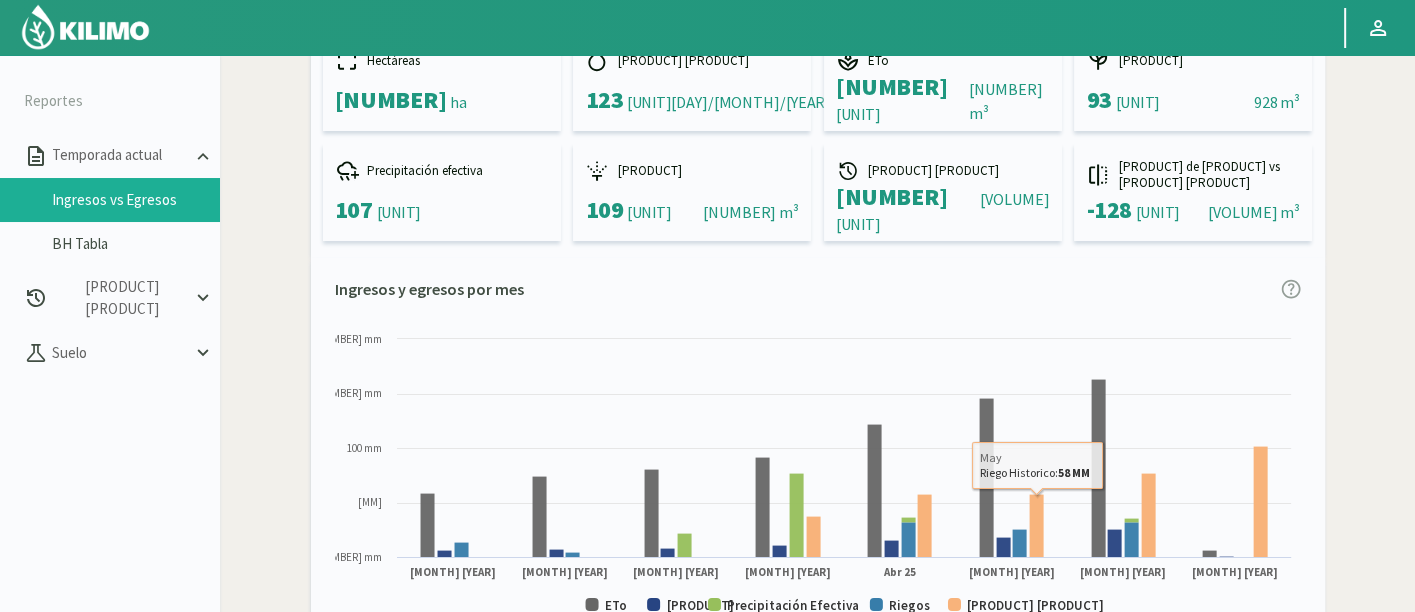 scroll, scrollTop: 111, scrollLeft: 0, axis: vertical 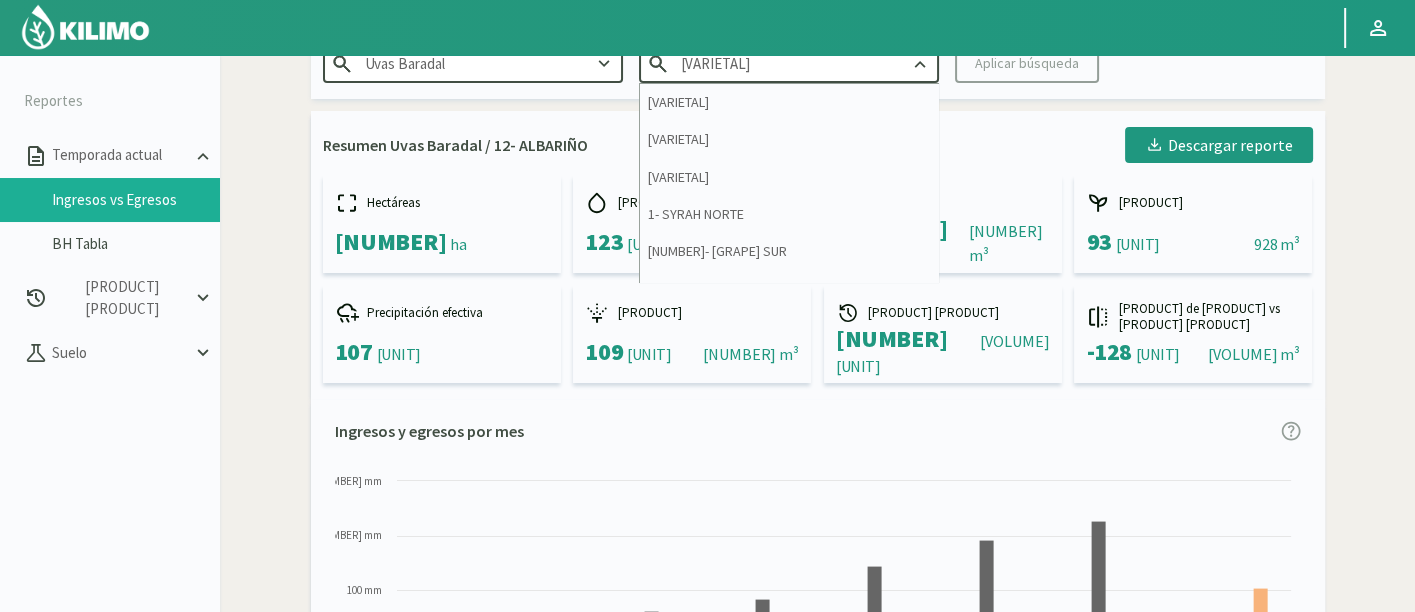 click on "[VARIETAL]" at bounding box center [789, 63] 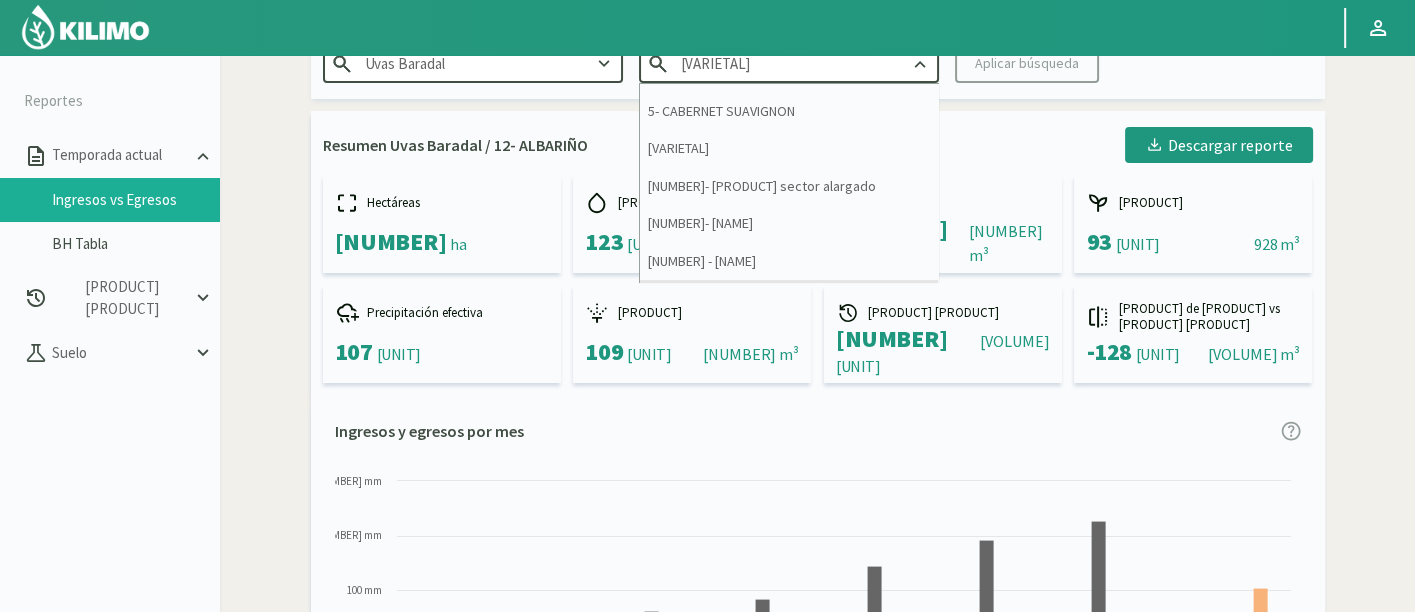 scroll, scrollTop: 437, scrollLeft: 0, axis: vertical 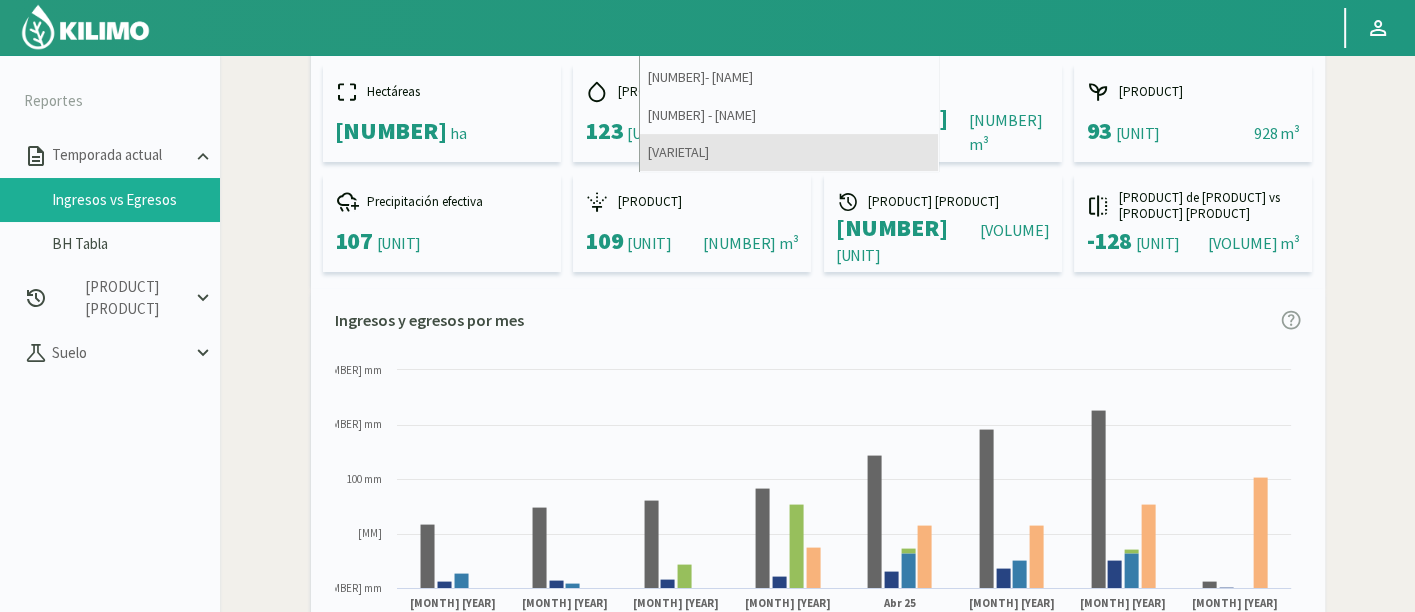 click on "[VARIETAL]" at bounding box center [789, 152] 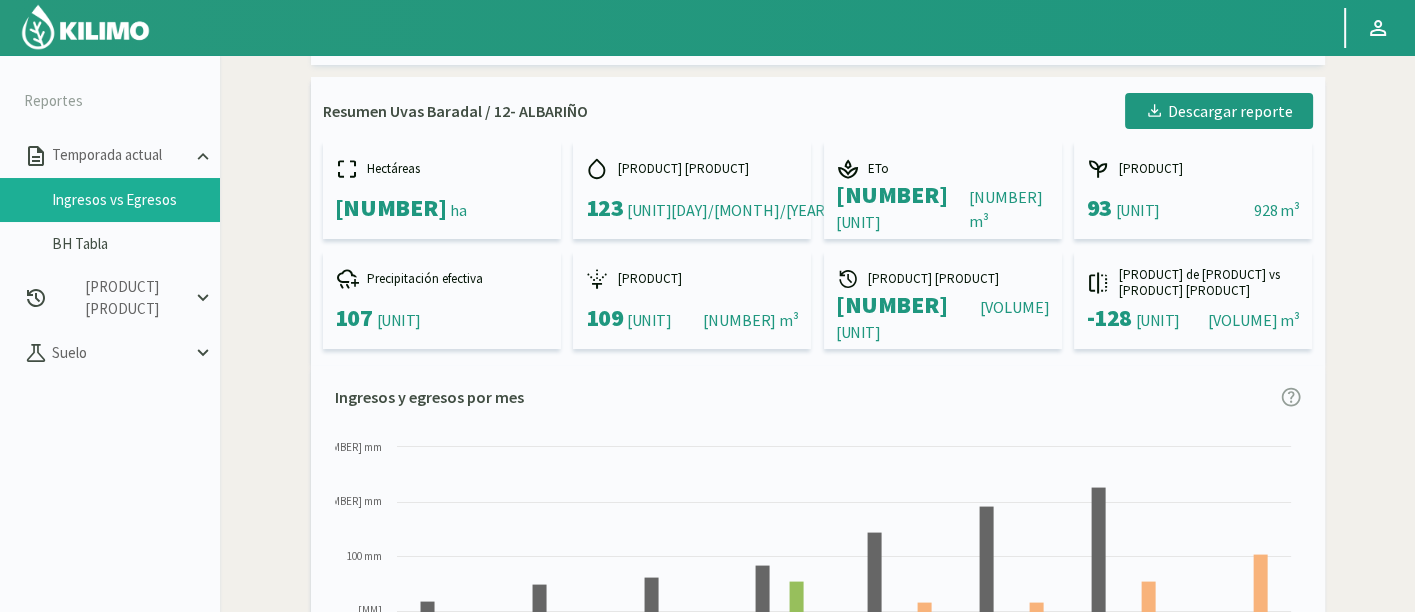 scroll, scrollTop: 111, scrollLeft: 0, axis: vertical 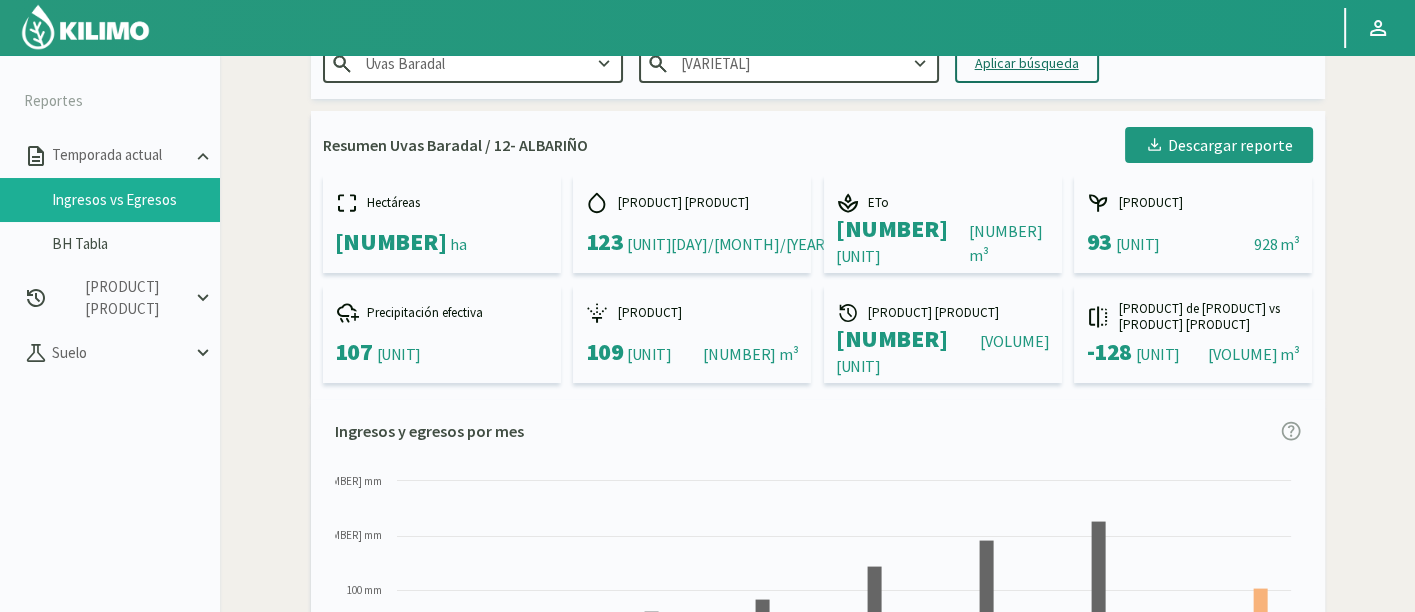 click on "Aplicar búsqueda" at bounding box center [1027, 63] 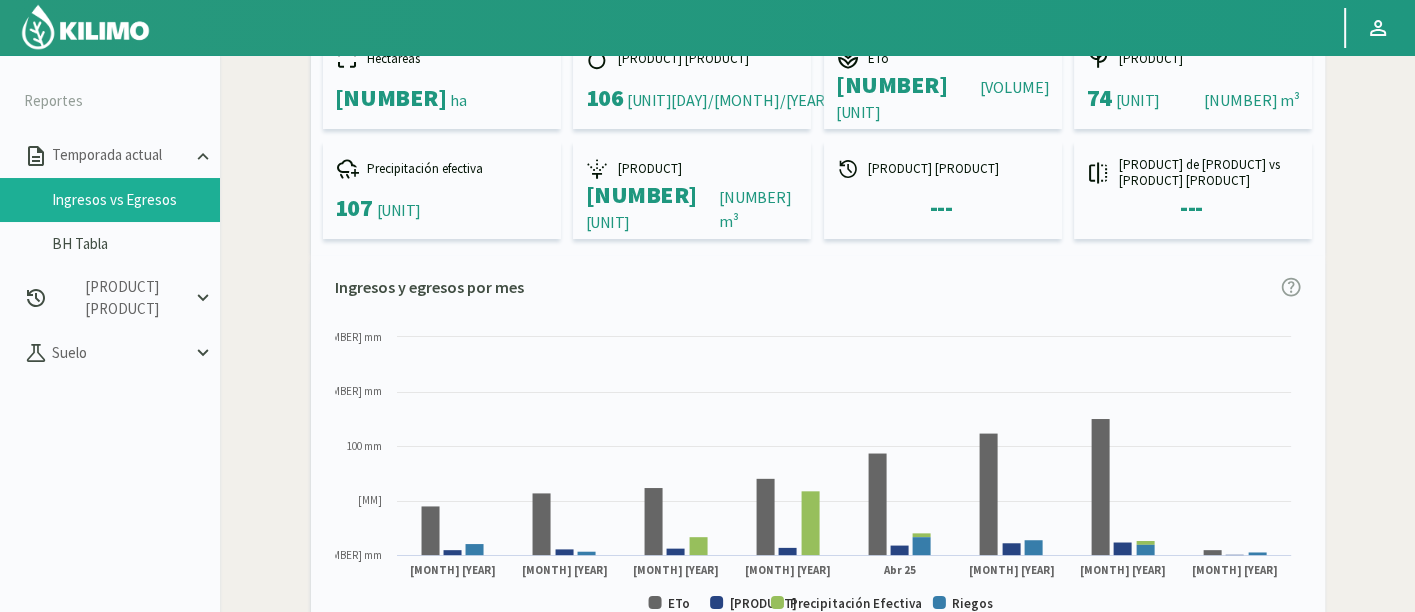 scroll, scrollTop: 333, scrollLeft: 0, axis: vertical 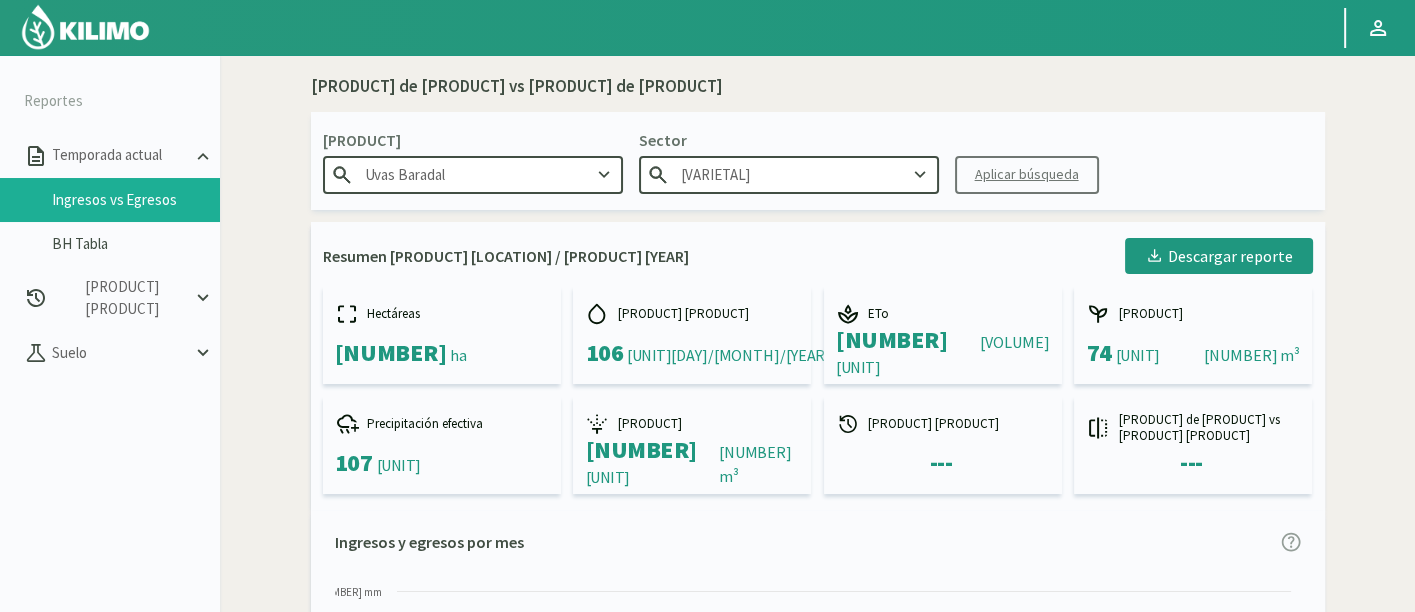 click at bounding box center [85, 27] 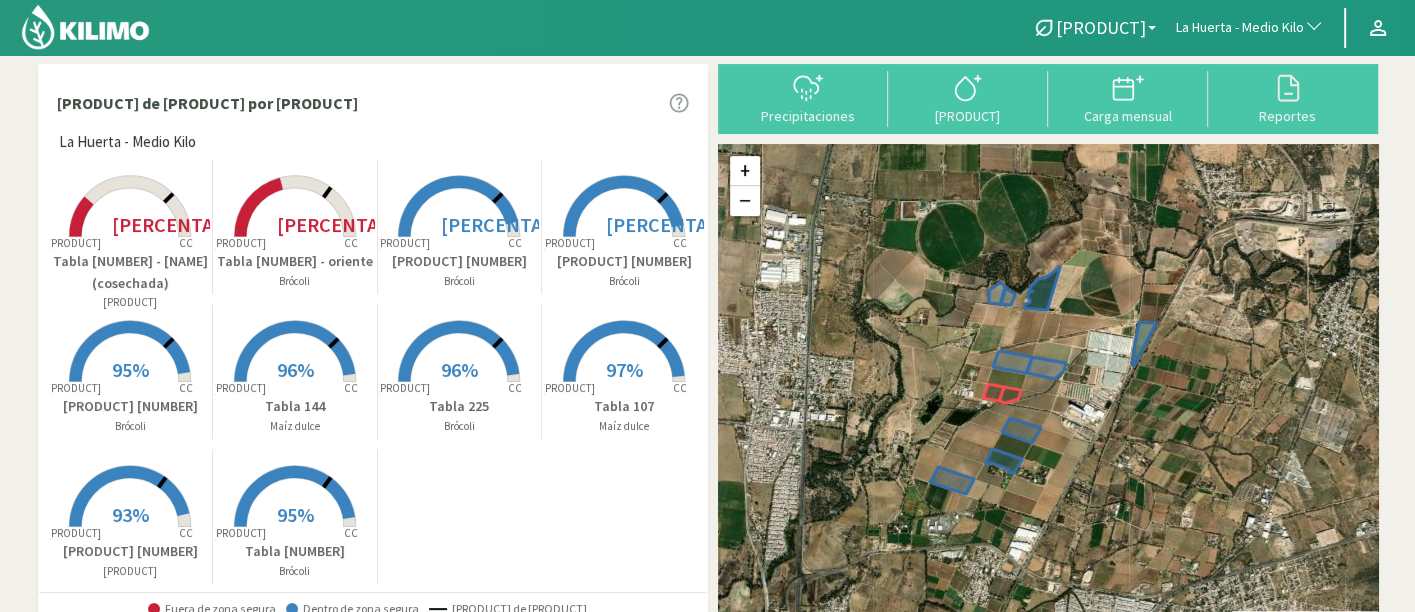 click on "La Huerta - Medio Kilo" at bounding box center (1240, 28) 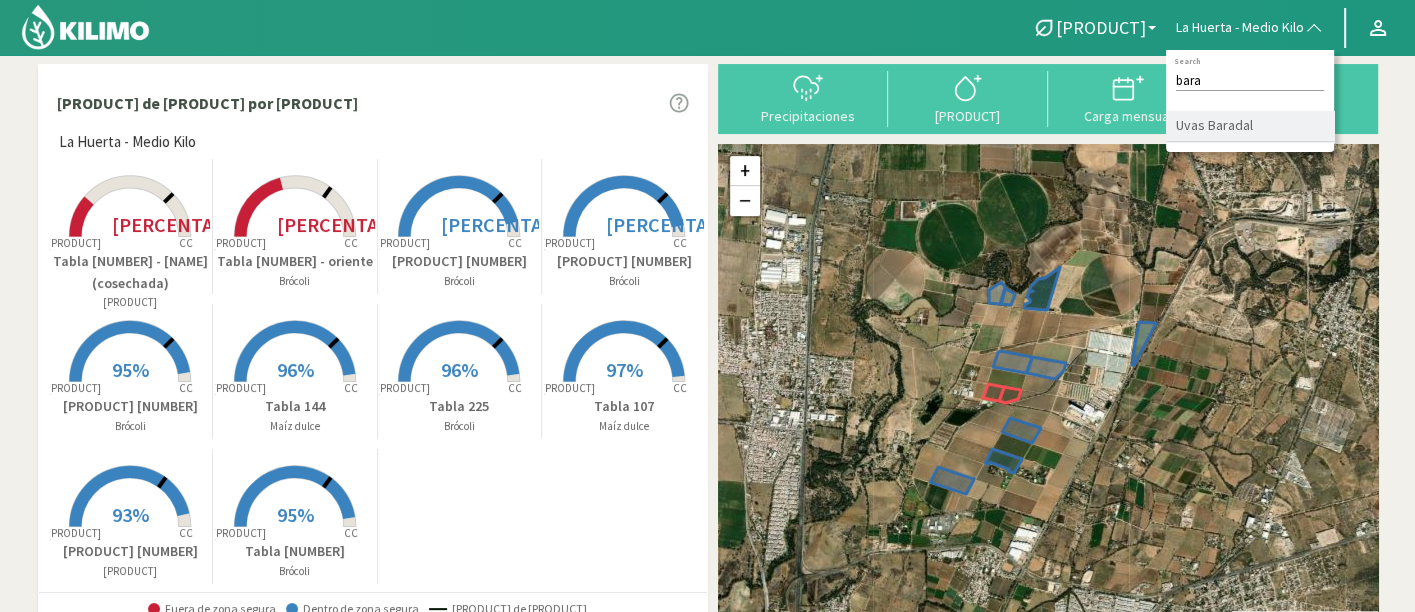 type on "bara" 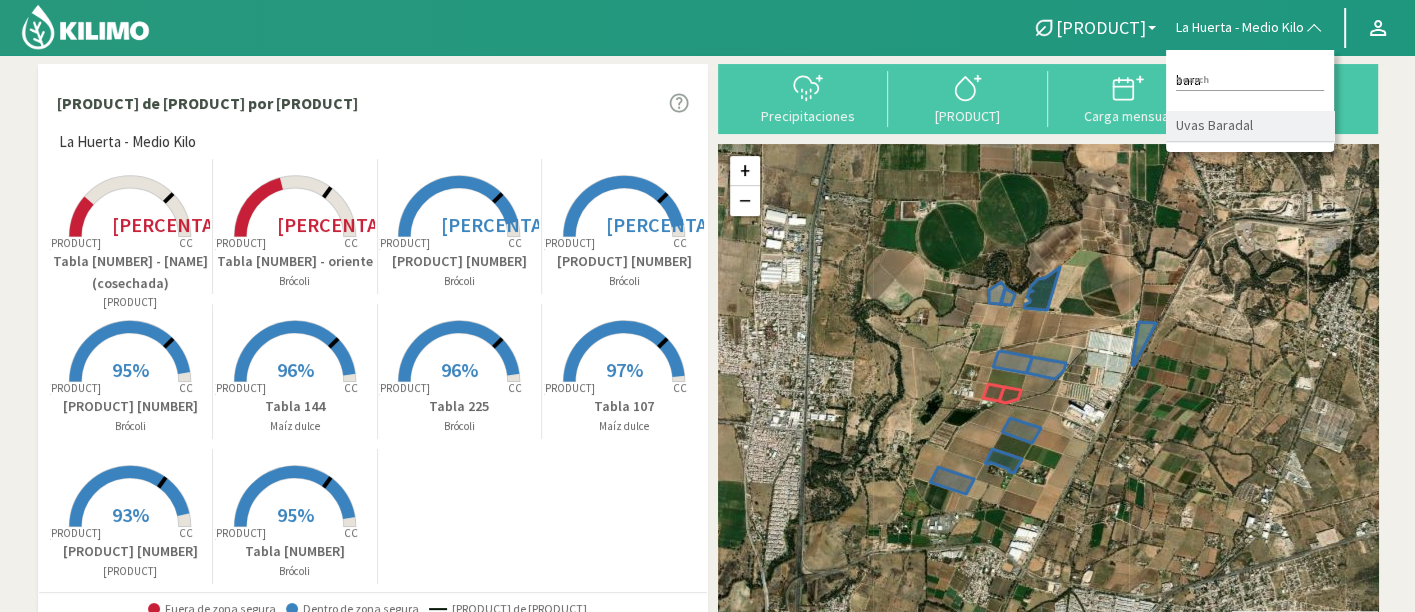 click on "Uvas Baradal" at bounding box center (1250, 126) 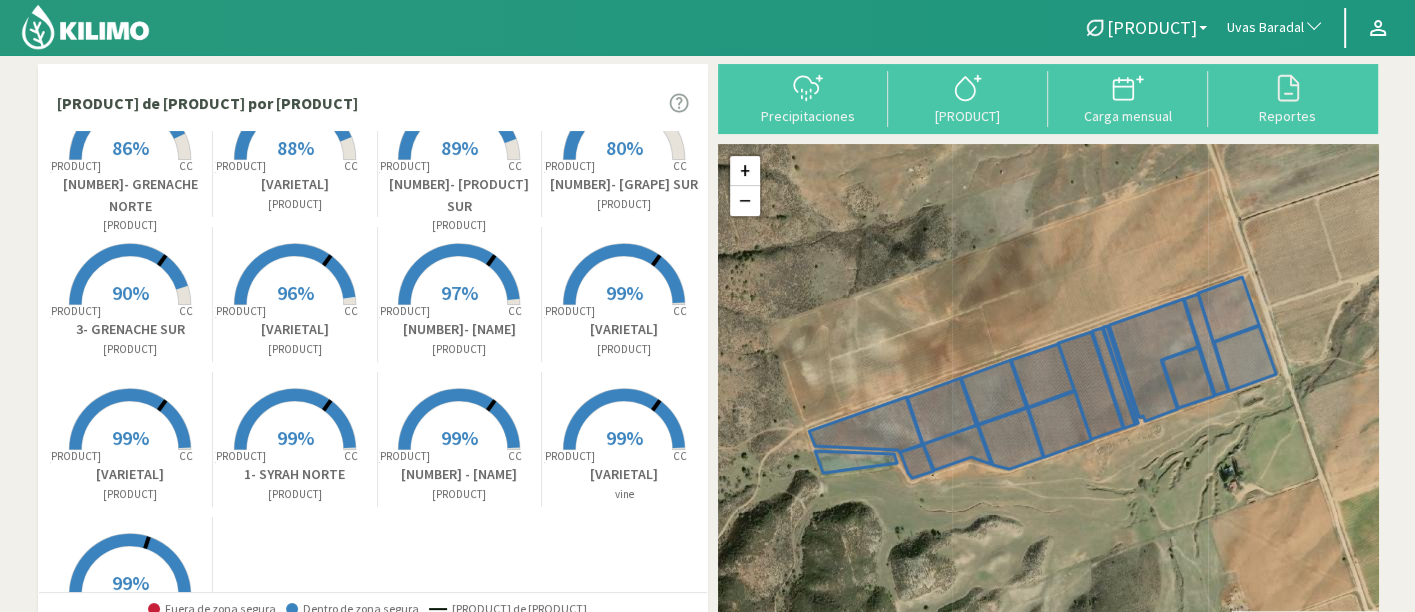 scroll, scrollTop: 307, scrollLeft: 0, axis: vertical 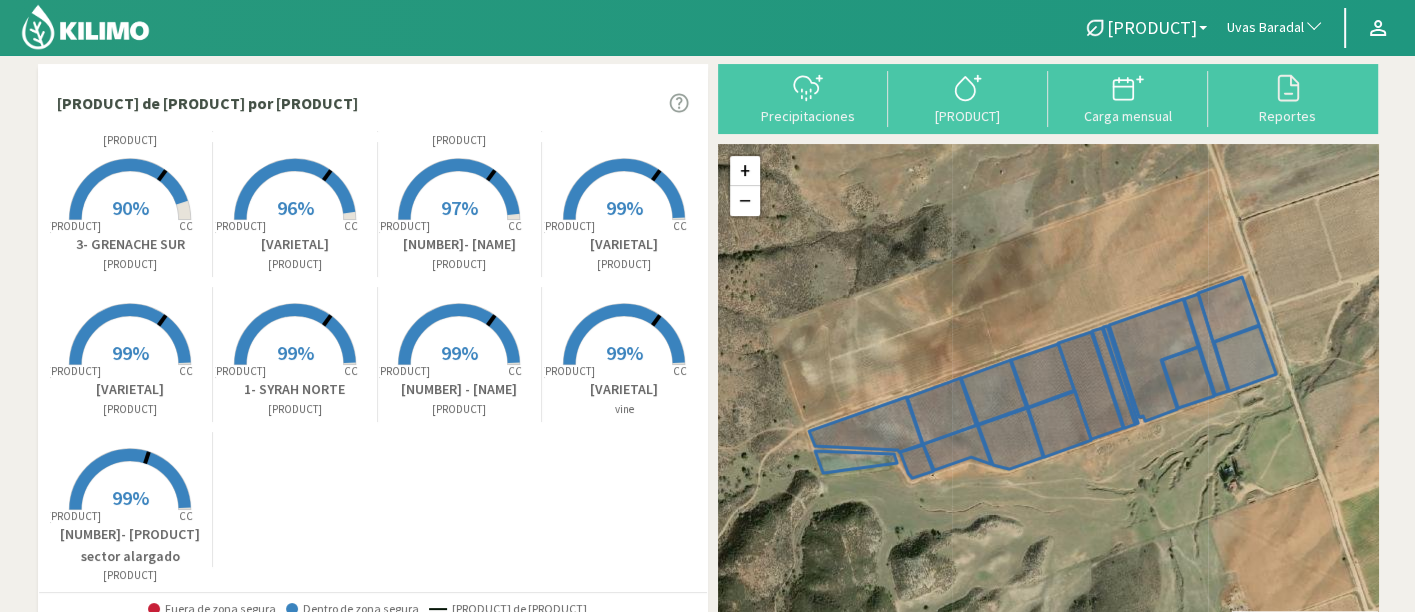 click on "99%" at bounding box center (624, 352) 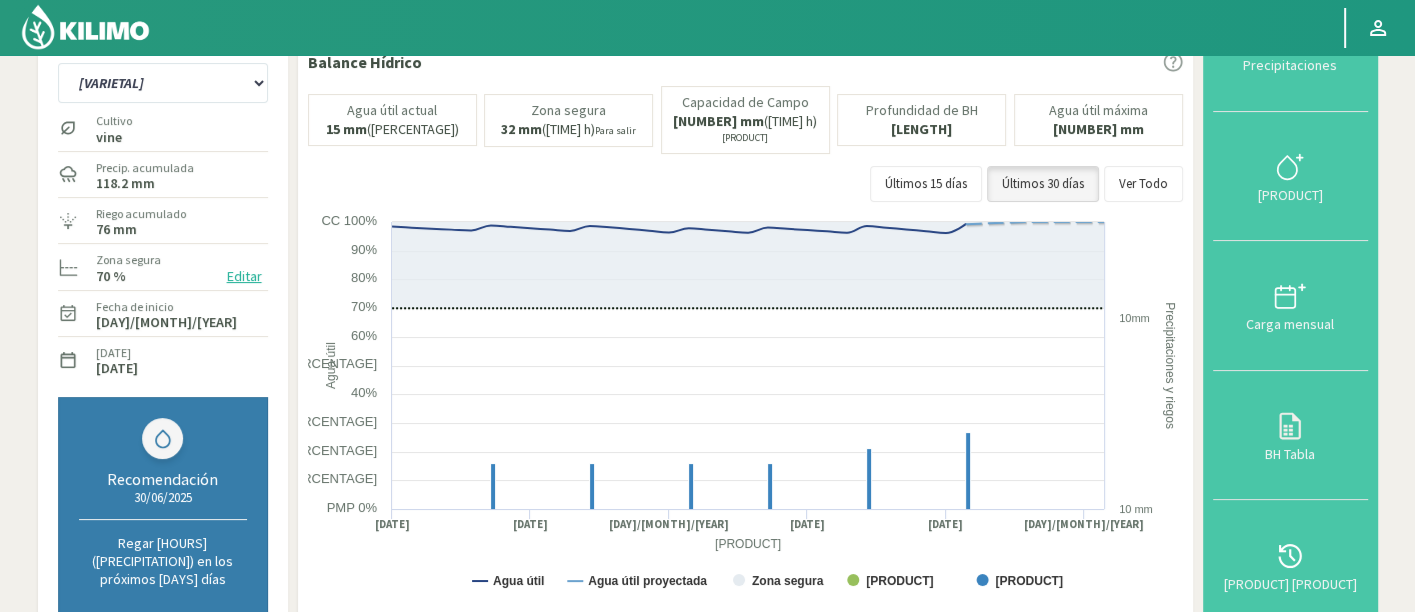 scroll, scrollTop: 45, scrollLeft: 0, axis: vertical 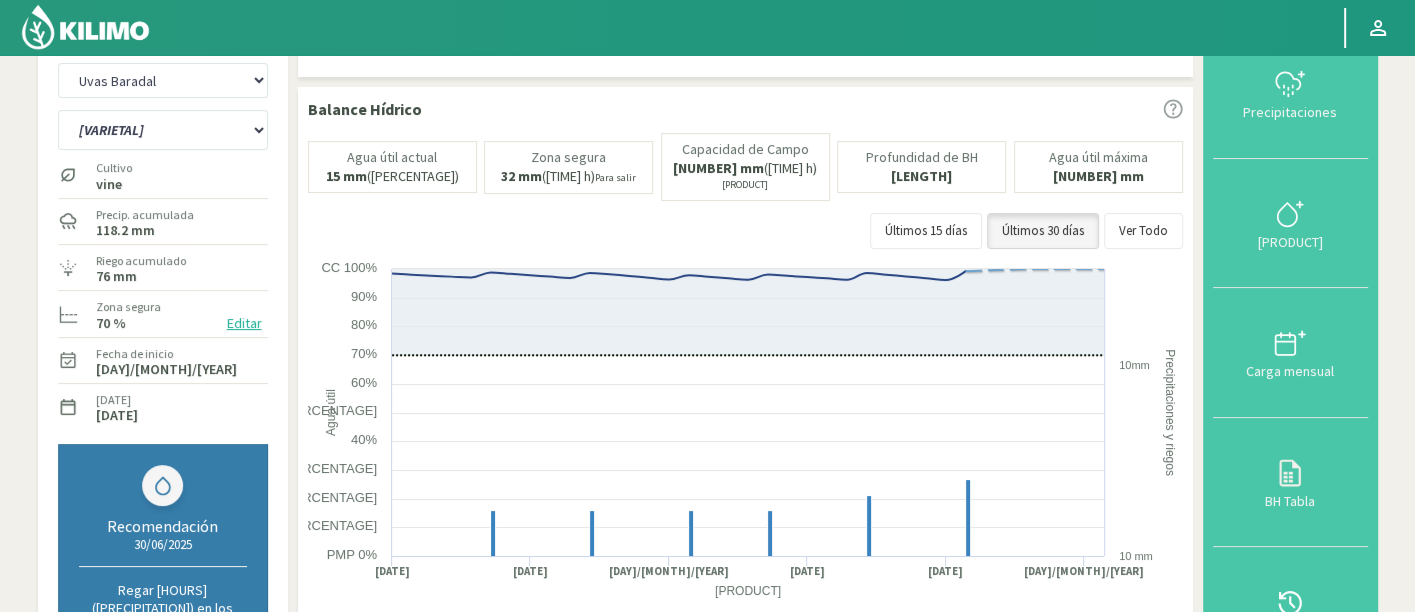 click on "[PRODUCT] [PRODUCT]" at bounding box center [1290, 612] 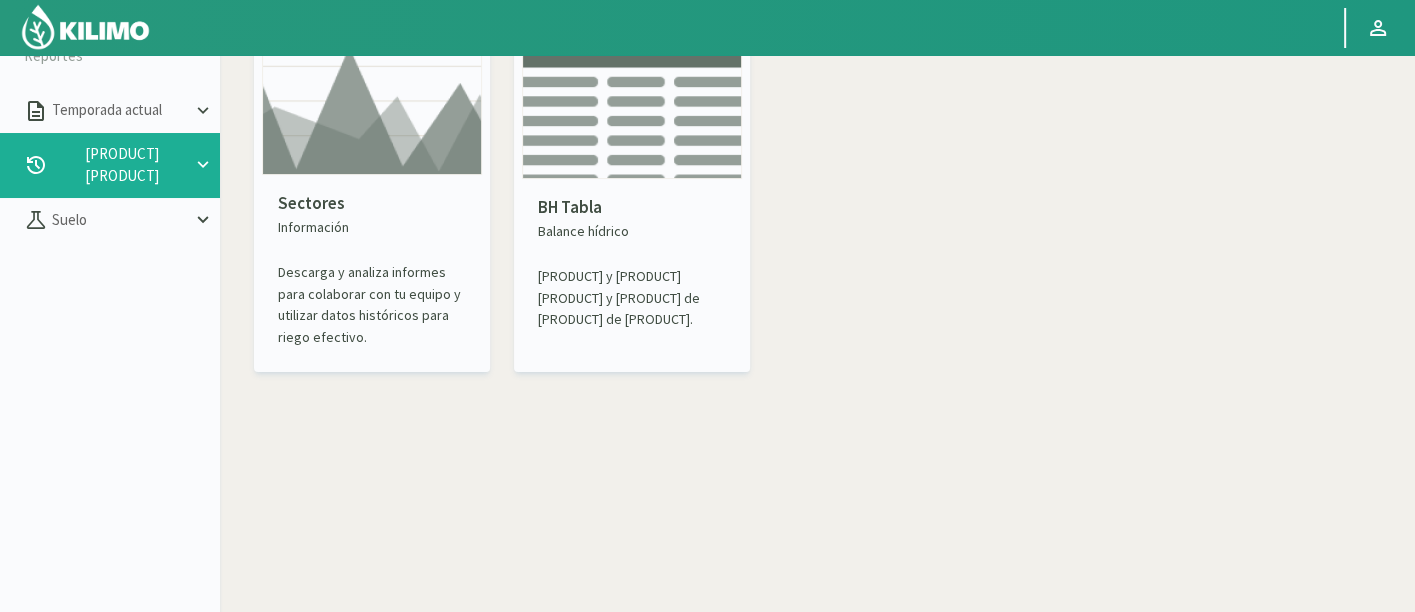 click on "Para visualizar esta sección de Reportes deberás hacerlo desde una pc. Sectores Información Descarga y analiza informes para colaborar con tu equipo y utilizar datos históricos para riego efectivo. BH Tabla Balance hídrico Visualiza y descarga datos de lluvias, riegos y agua útil de sectores." at bounding box center [817, 315] 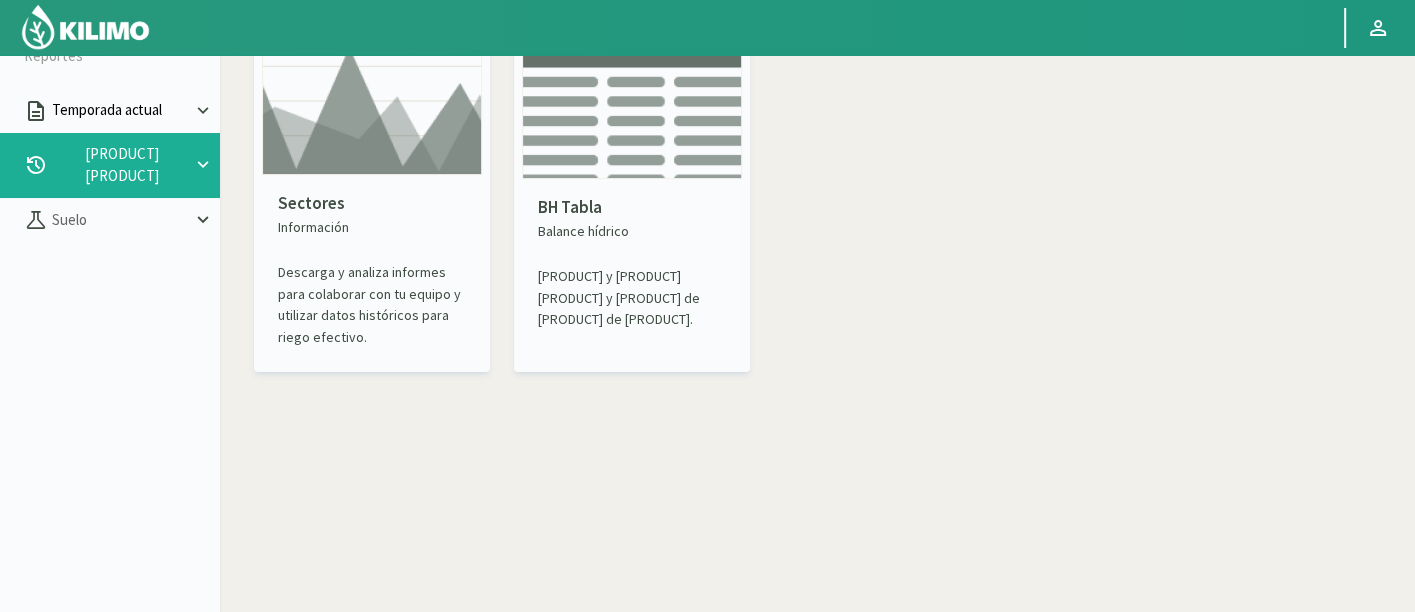 click on "Temporada actual" at bounding box center [120, 110] 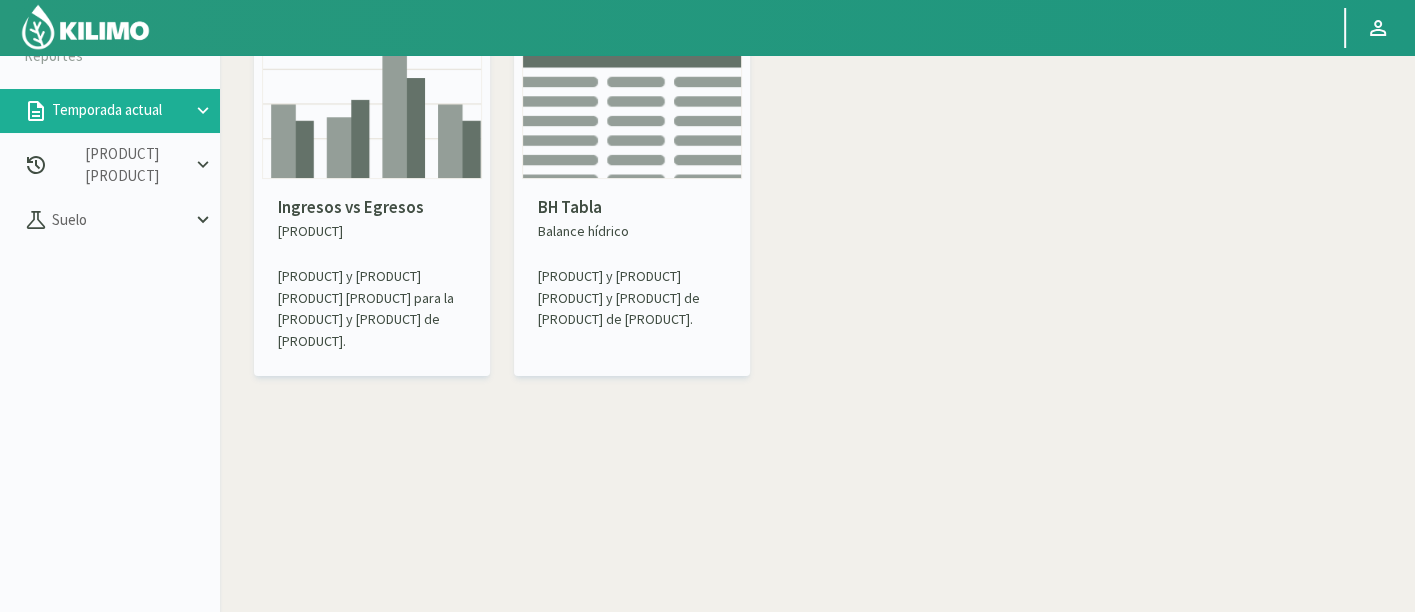 click at bounding box center (372, 108) 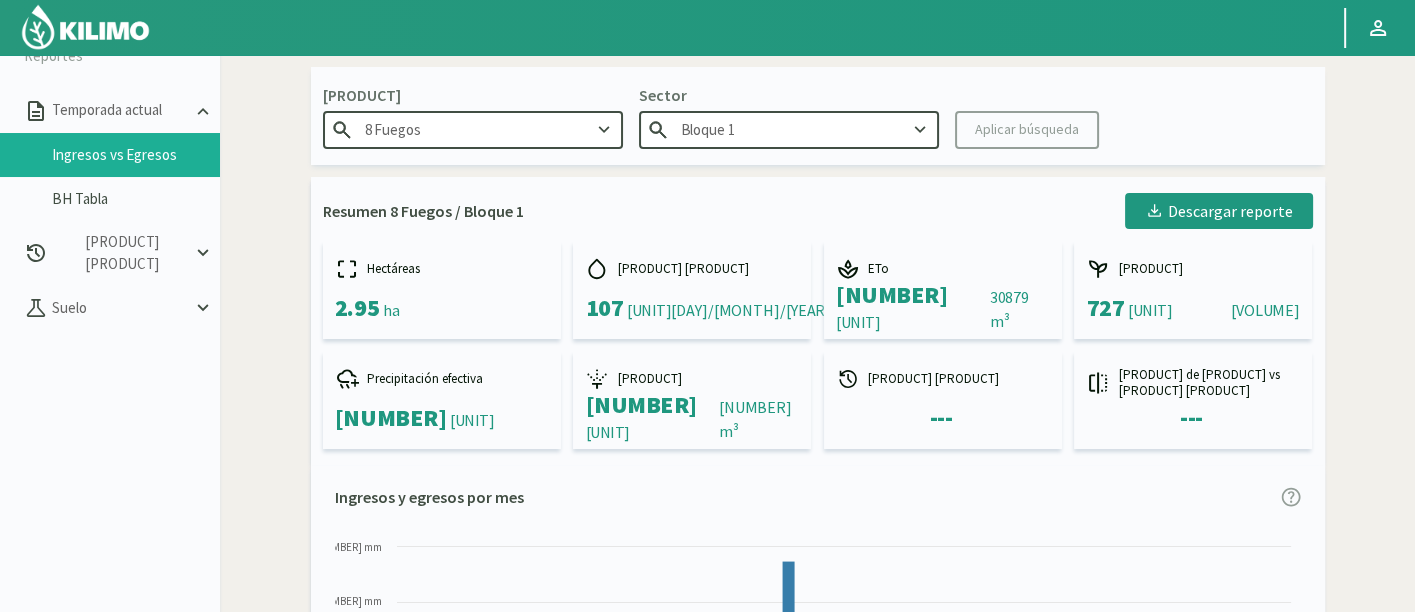 click on "8 Fuegos" at bounding box center (473, 129) 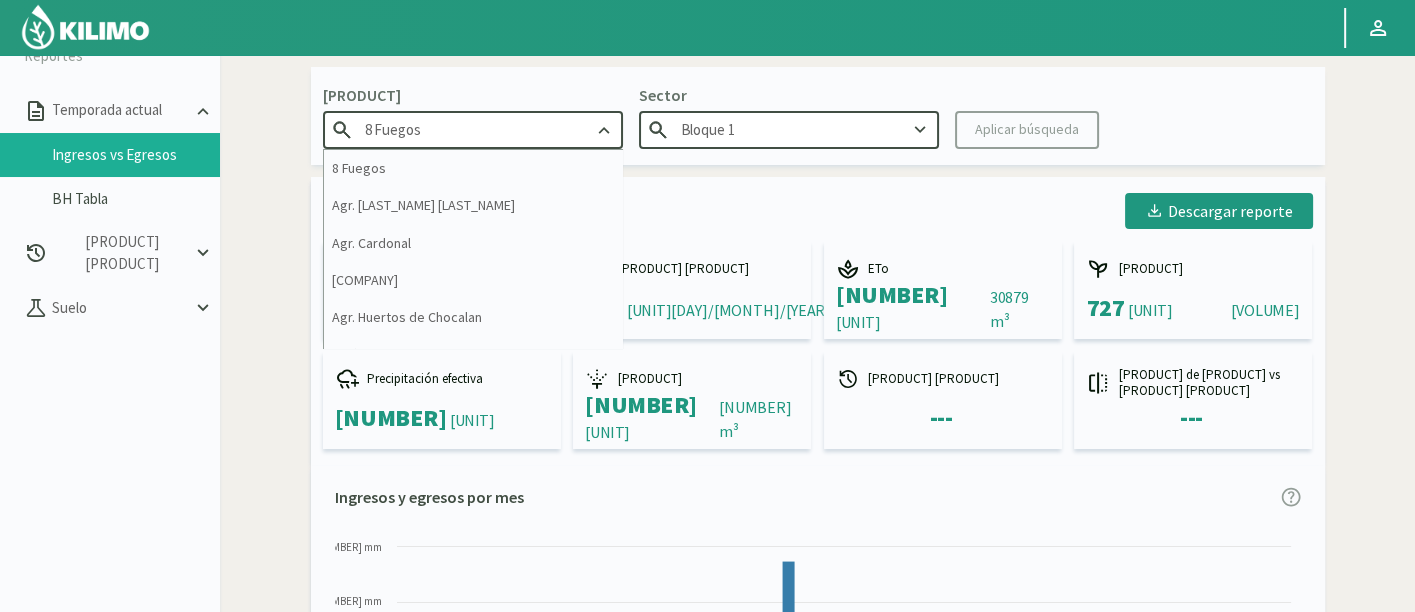 click on "8 Fuegos" at bounding box center [473, 129] 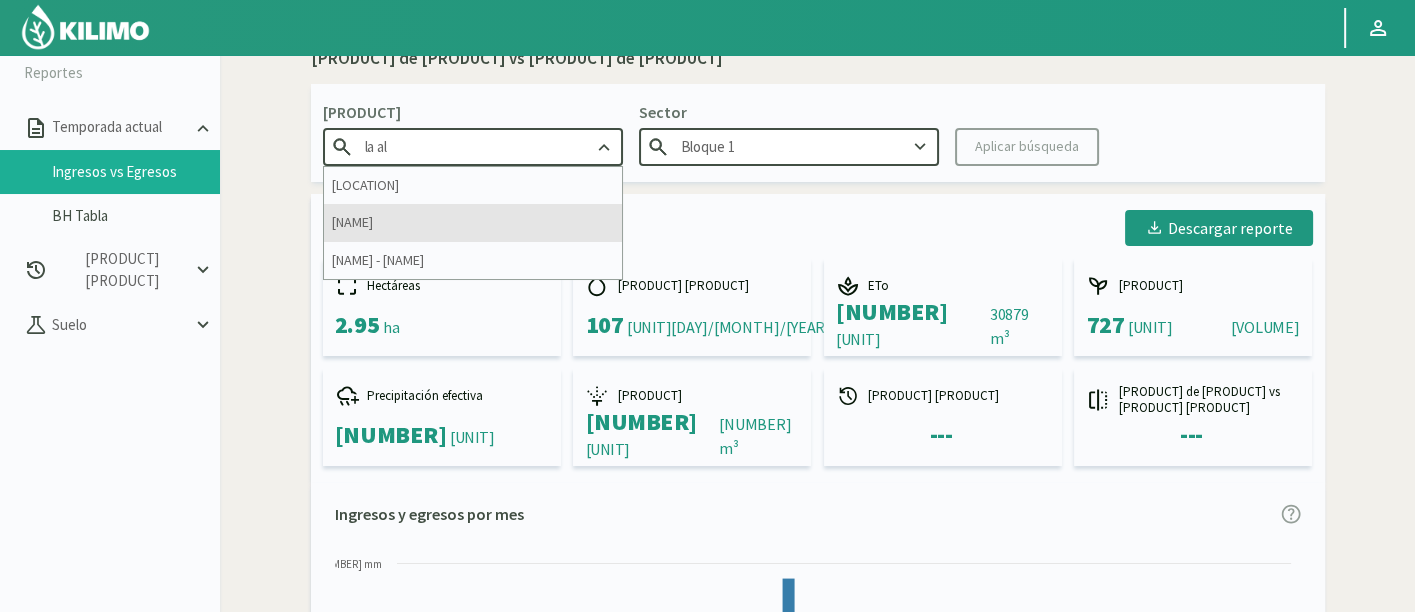 scroll, scrollTop: 0, scrollLeft: 0, axis: both 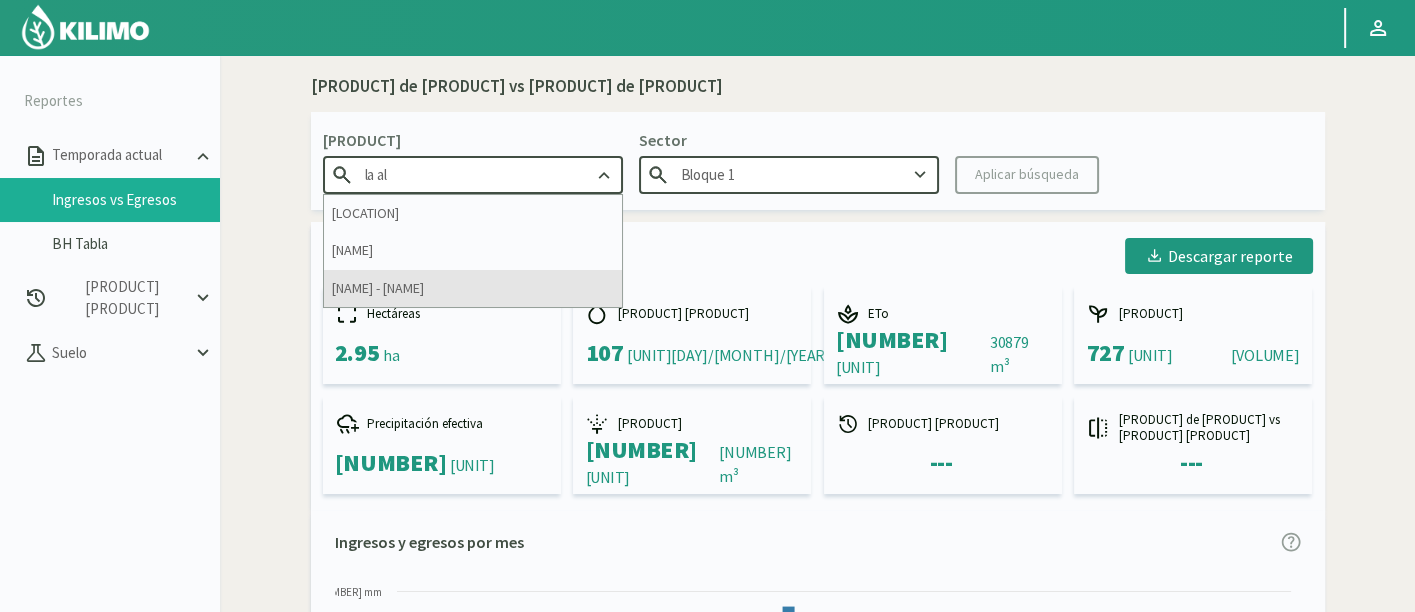type on "la al" 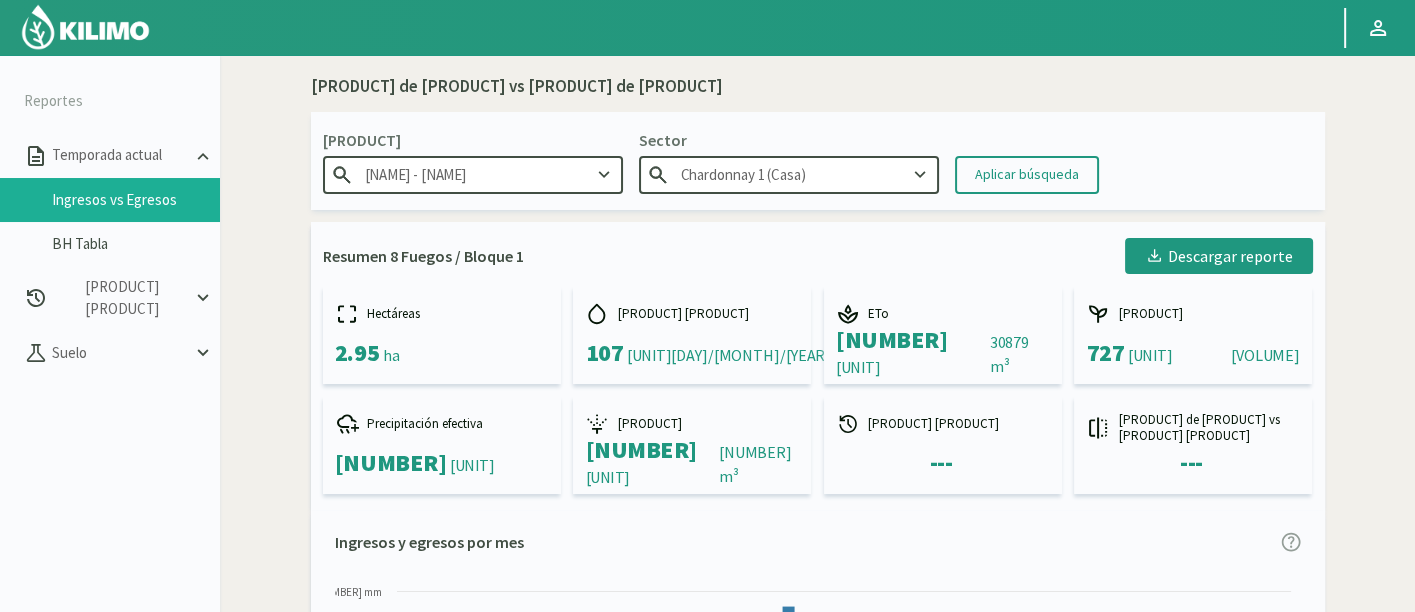 click on "Chardonnay 1 (Casa)" at bounding box center [789, 174] 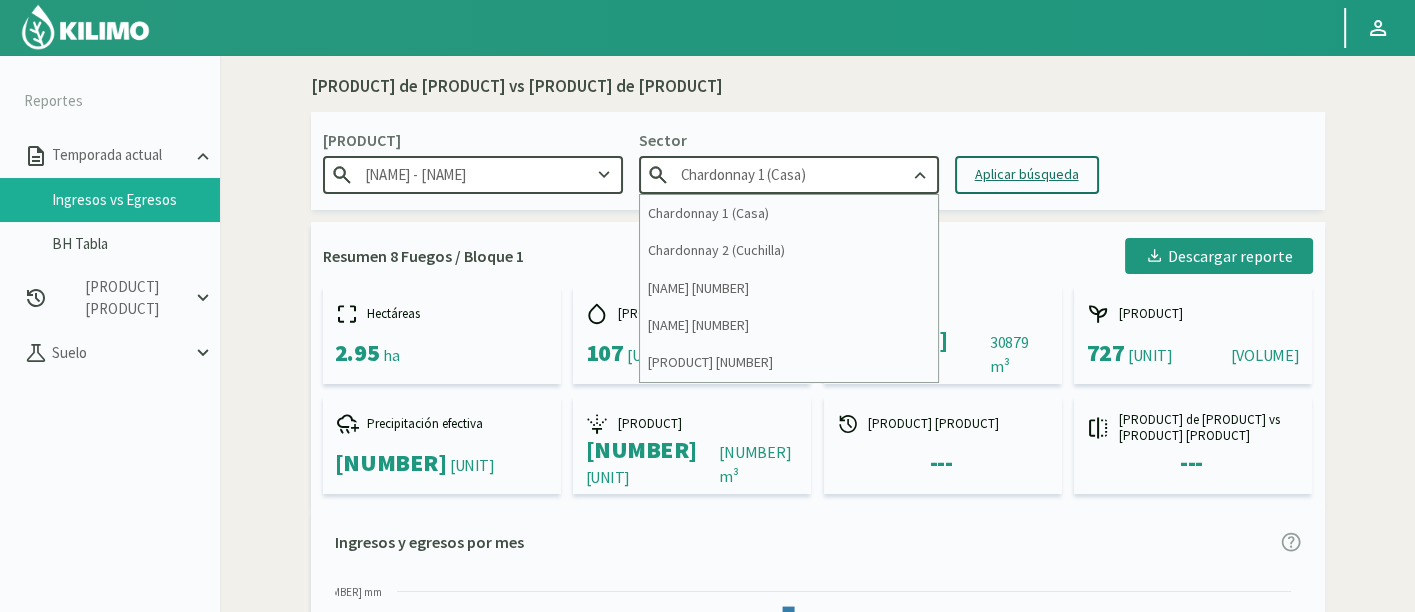click on "Aplicar búsqueda" at bounding box center [1027, 174] 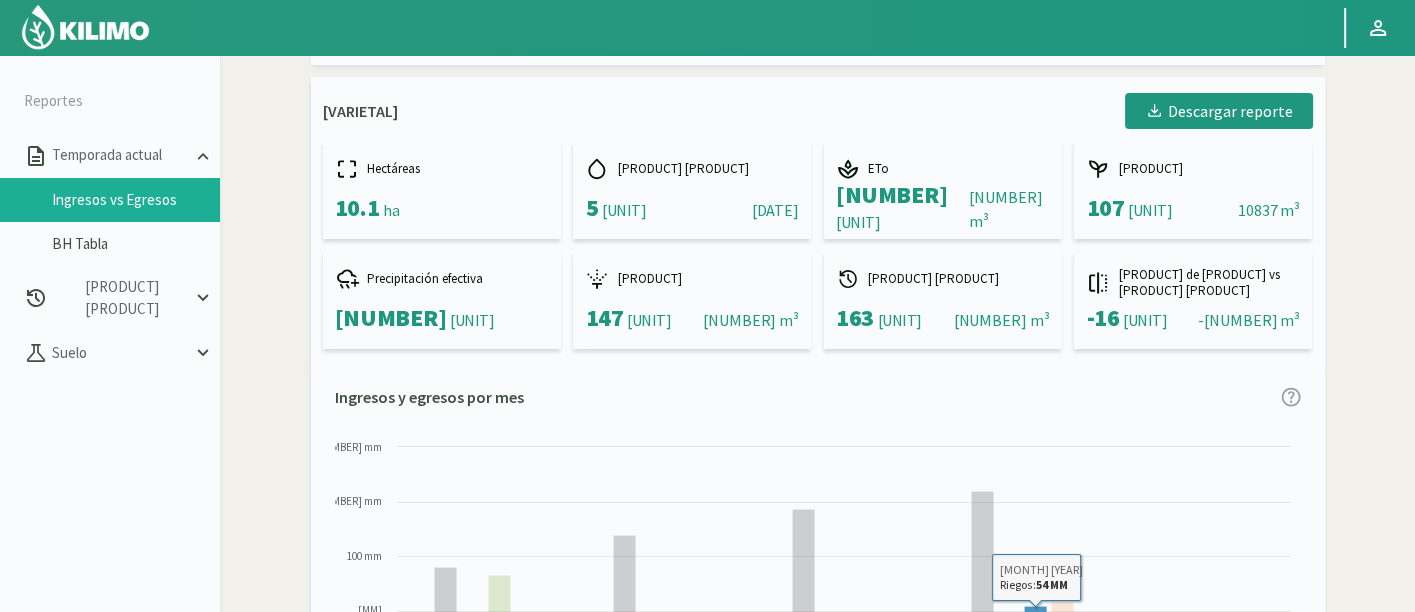 scroll, scrollTop: 0, scrollLeft: 0, axis: both 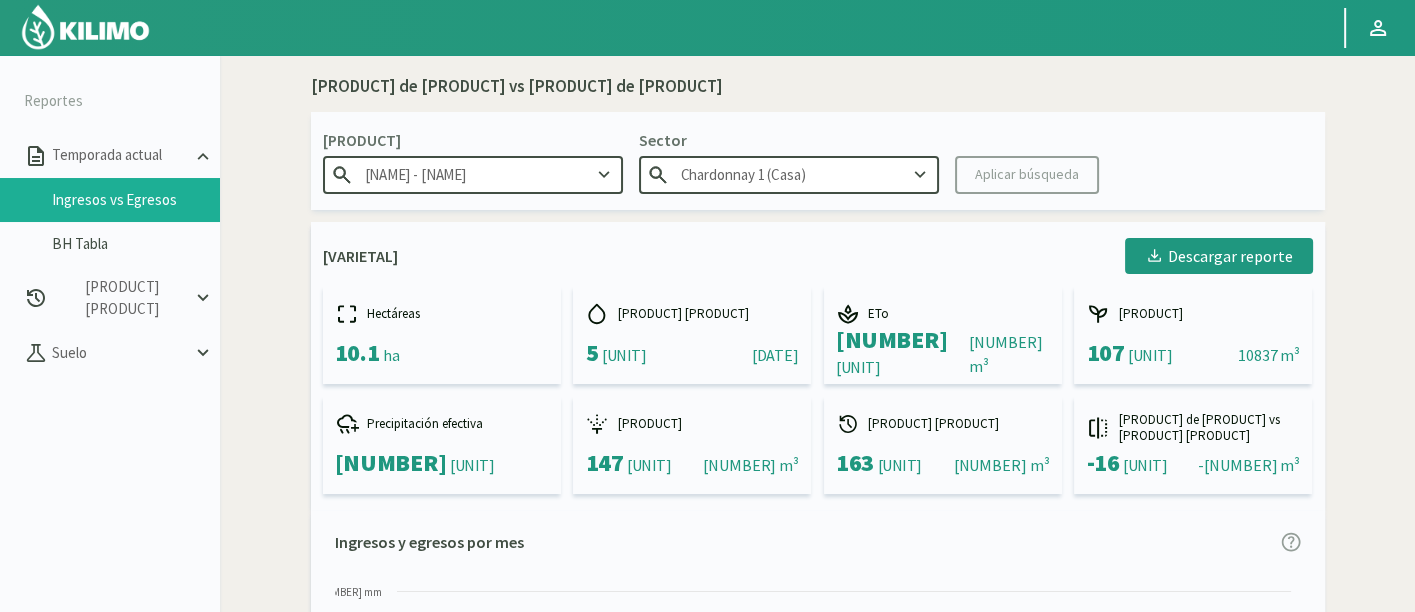 click at bounding box center (85, 27) 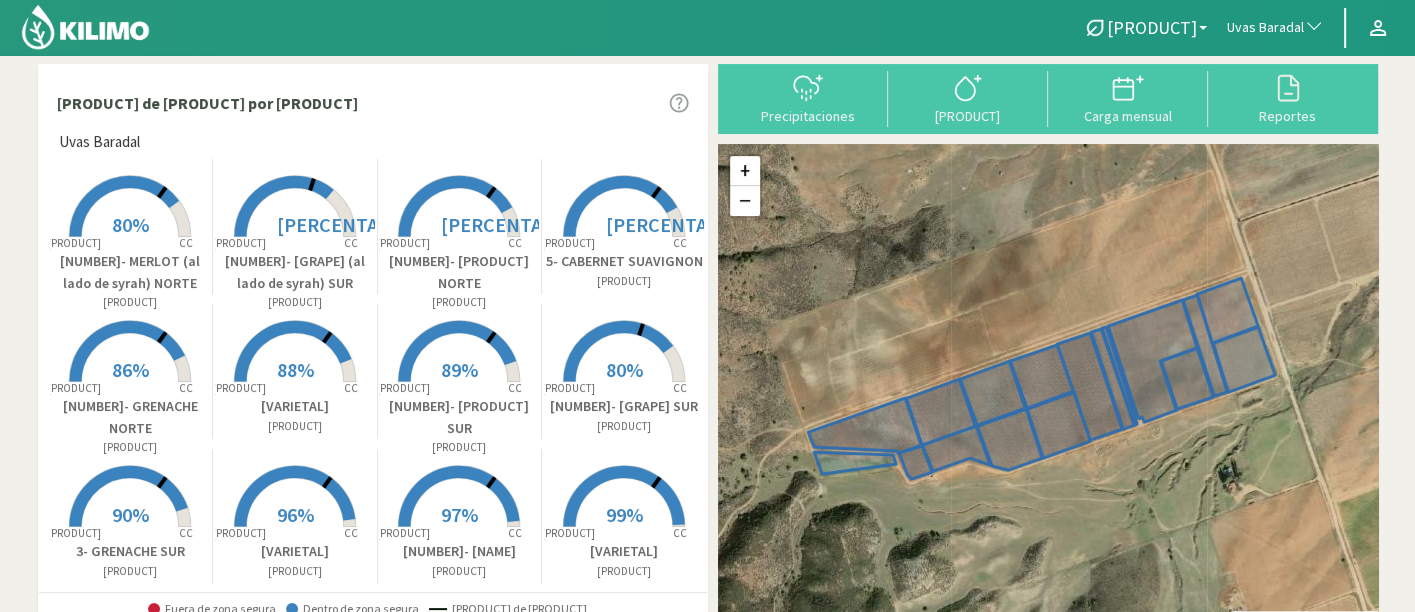 click on "Uvas Baradal" at bounding box center [1265, 28] 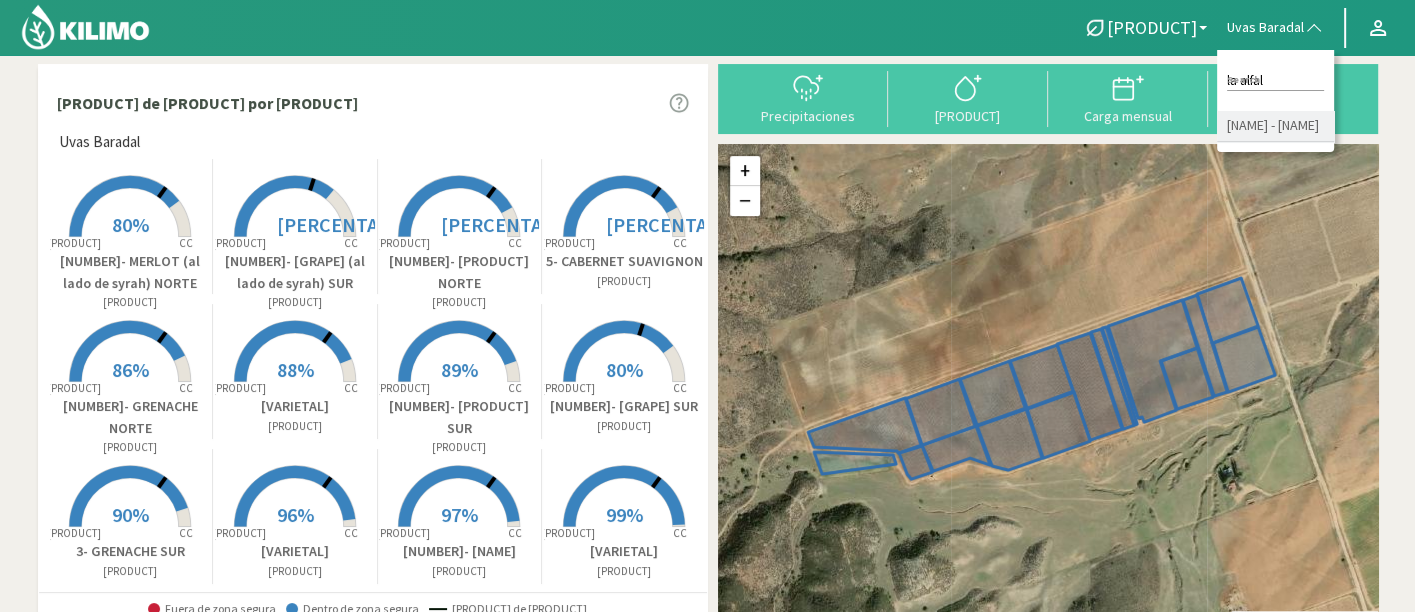 type on "la alfal" 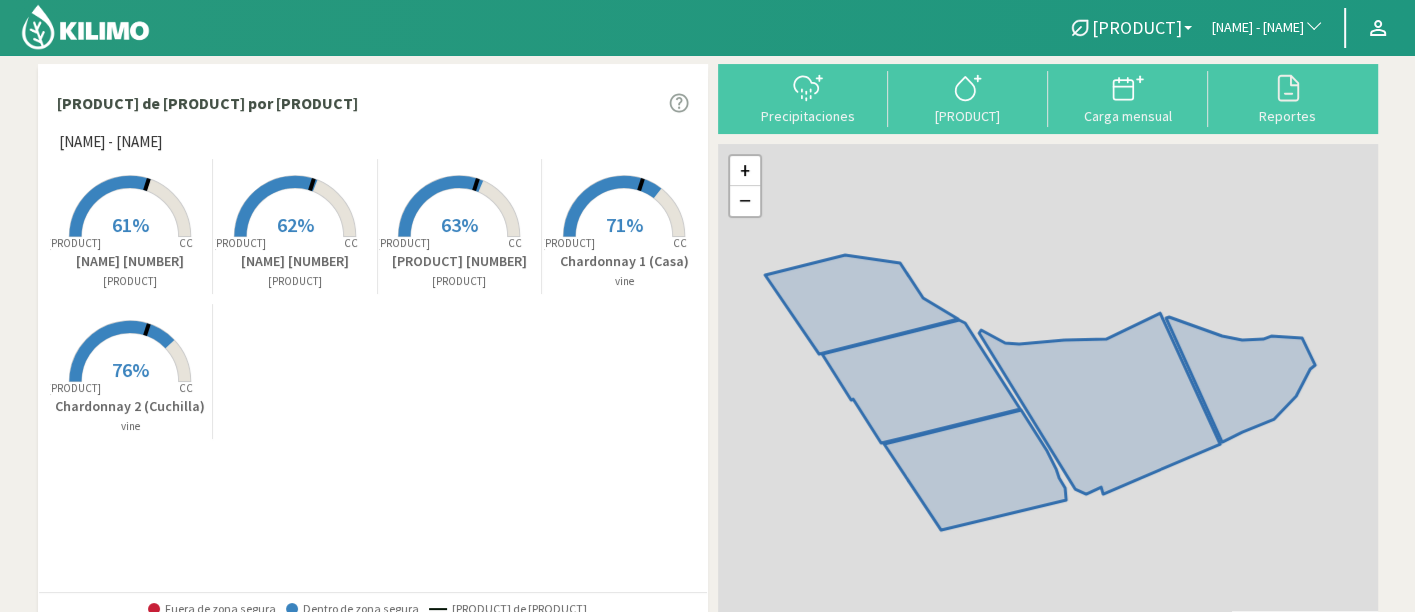 click on "71%" at bounding box center (624, 224) 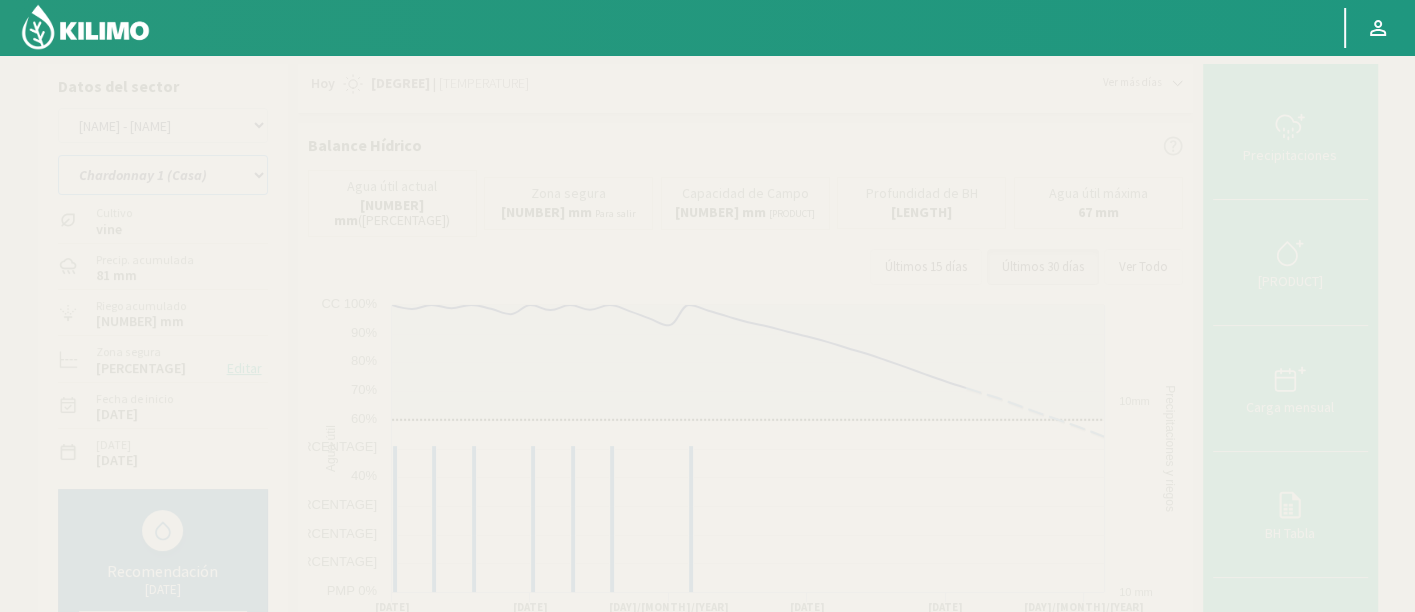 click on "Chardonnay 1 (Casa)   Chardonnay 2 (Cuchilla)   Nebbiolo 1   Nebbiolo 2   Nebbiolo 3" at bounding box center (163, 175) 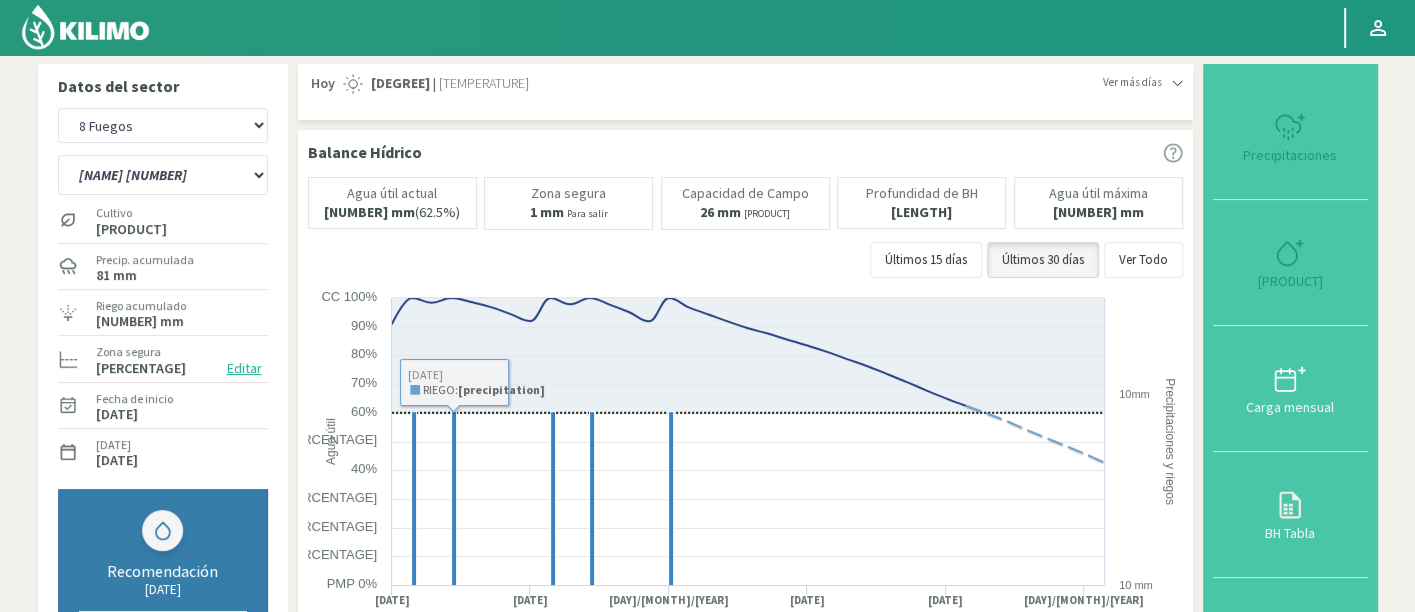 click on "Datos del sector 8 Fuegos Agr. Andres Paul Errazuriz Agr. Cardonal Agr. El Carmelo Agr. Huertos de Chocalan Agrícola AJL Agrícola Bakia Agrícola Bakia - IC Agrícola Exser - Campo Los Andes Agricola FM Hermanos Agrícola La Laguna (Samuel Ovalle) - IC Agrícola Santa Magdalena (E. Ovalle) - IC Agr. Las Riendas Agr. Nieto - Florencia Agr. Nieto - San Andrés Agrorreina Parcela 27 Agrorreina Parcela 42 Agrorreina Parcela 44 Agrorreina Parcela 46 Agrorreina Parcela 47 Agrorreina San Ramon AgroUC - IC Agr. Pabellón Agr. San José Agr. Santa Elena - Colina Agr. Santa Laura - Romanini - Cítricos Agr. Santa Magdalena Agr. Sutil Agr. Varagui - Rosario 2 Agr. Viconto Campo Maipo Agr. Viconto Campo Viluco Ag. Santa Laura -Cas1 Ag. Santa Laura -Cas2 Ag. Santa Laura -Cas3 Ag. Santa Laura - Santa Teresa Agua del Valle - San Gregorio Agua del Valle - San Lorenzo Agua del Valle - Santa Emilia Albigasta - 1m Albigasta - 2m BaFarms" at bounding box center (707, 706) 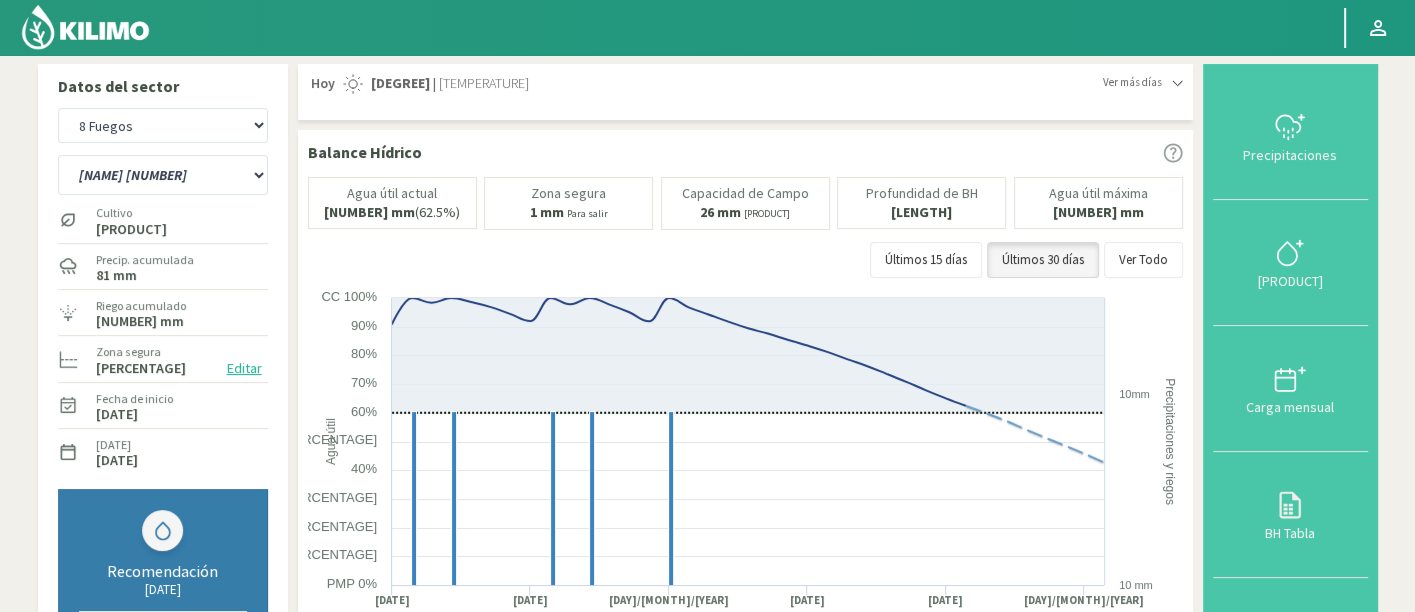 scroll, scrollTop: 0, scrollLeft: 0, axis: both 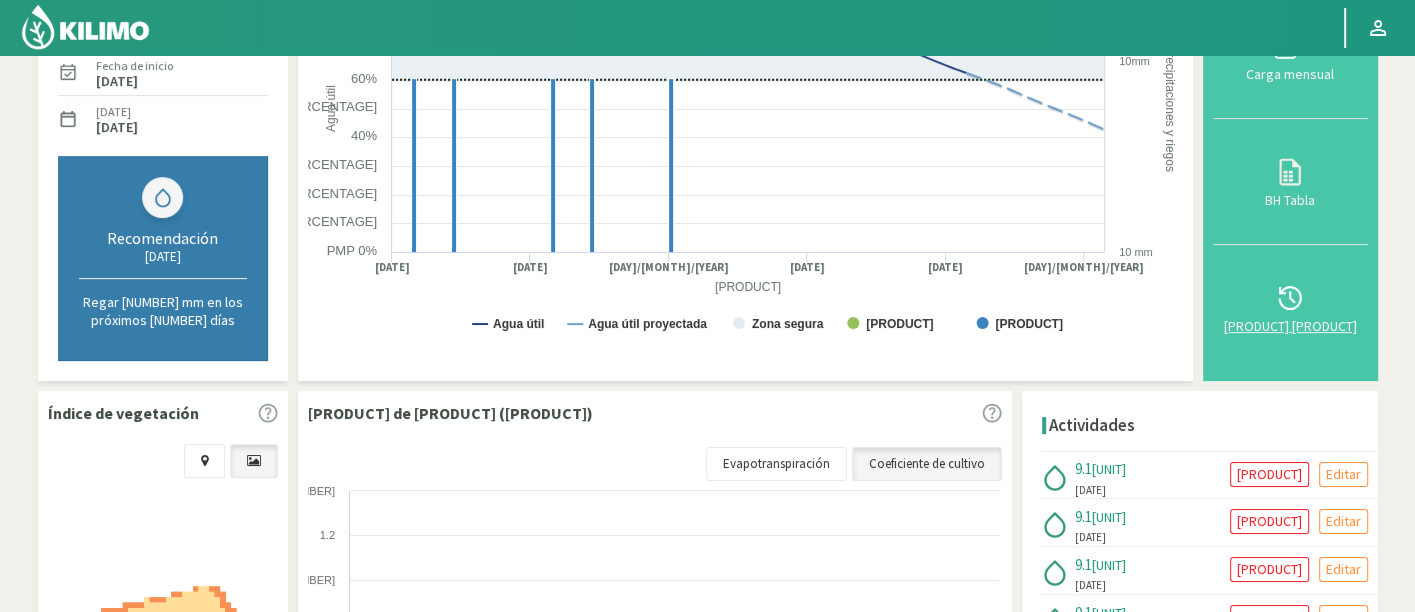 click on "[PRODUCT] [PRODUCT]" at bounding box center (1290, 326) 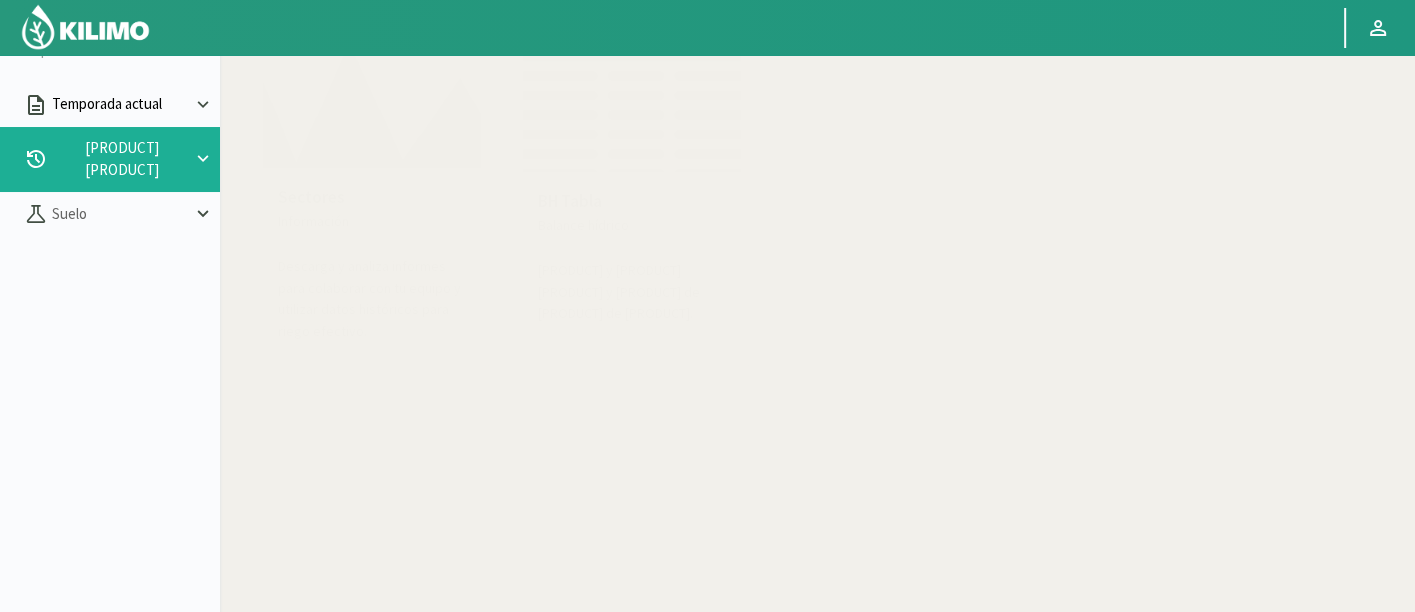 scroll, scrollTop: 0, scrollLeft: 0, axis: both 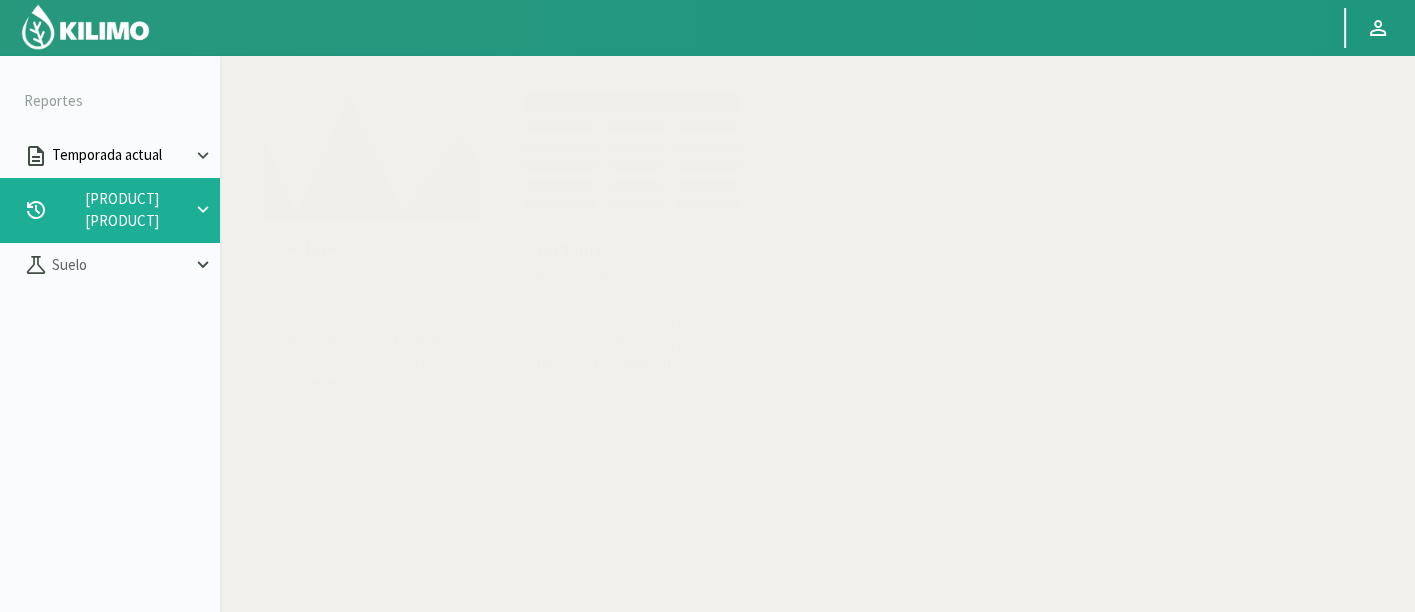 click on "Temporada actual" at bounding box center (110, 156) 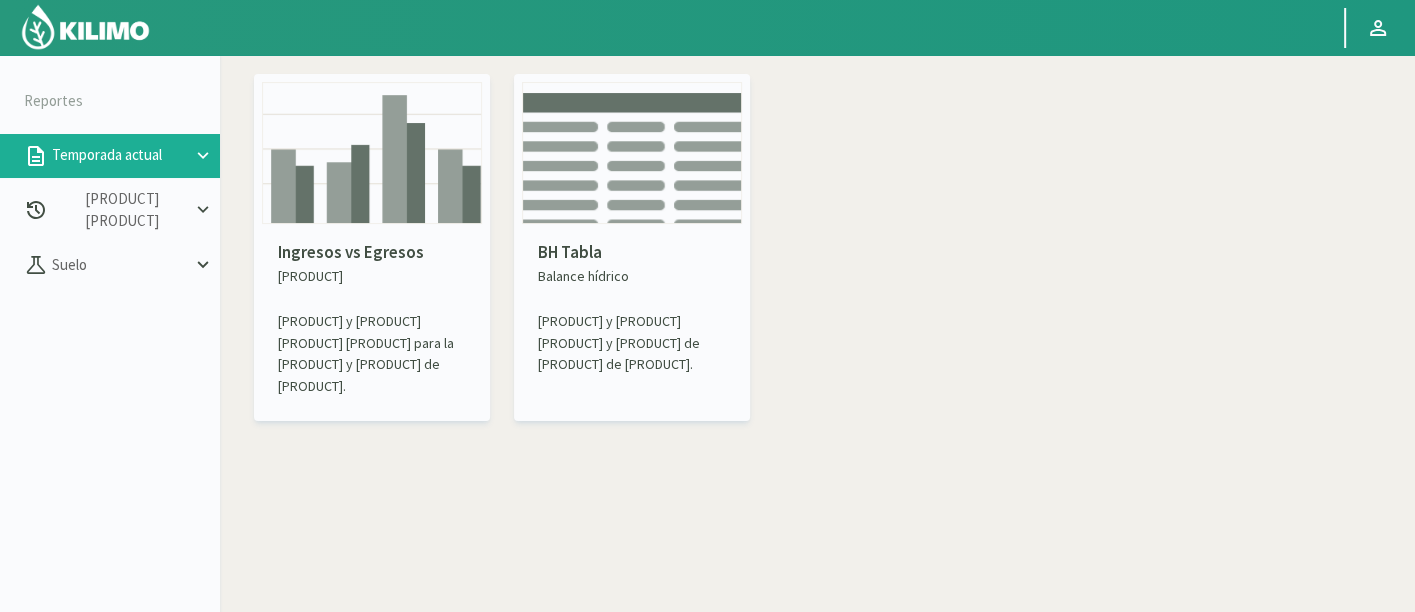 click at bounding box center (372, 153) 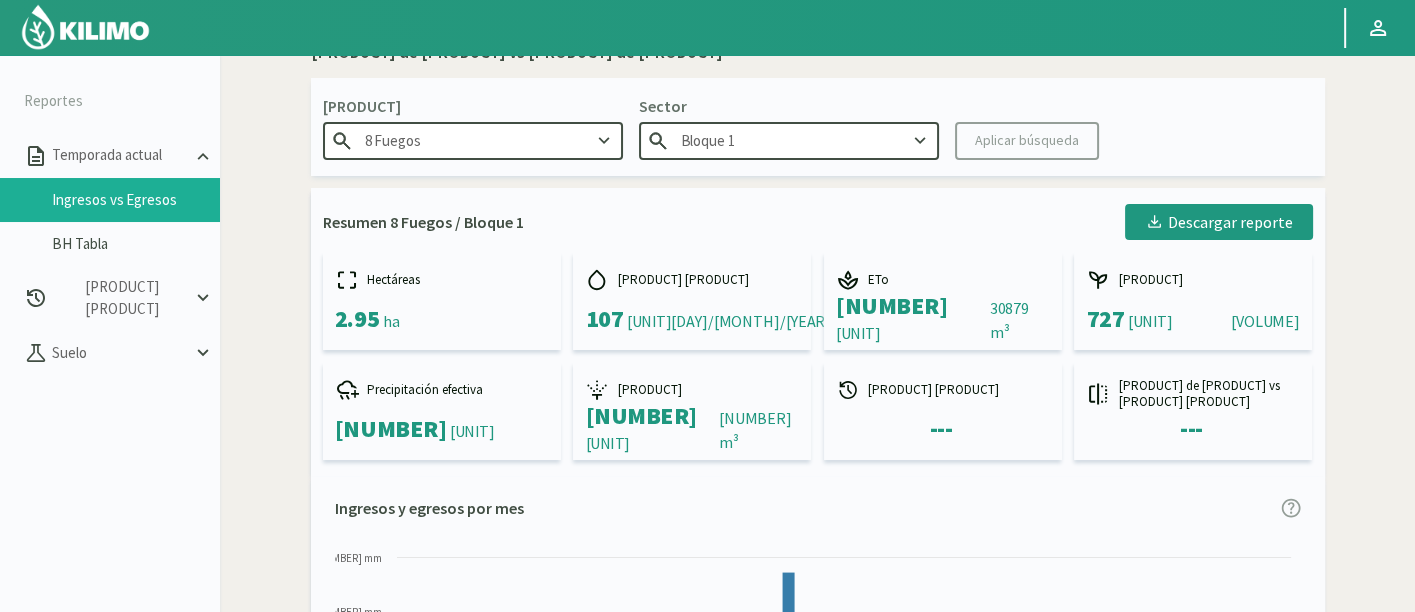 scroll, scrollTop: 0, scrollLeft: 0, axis: both 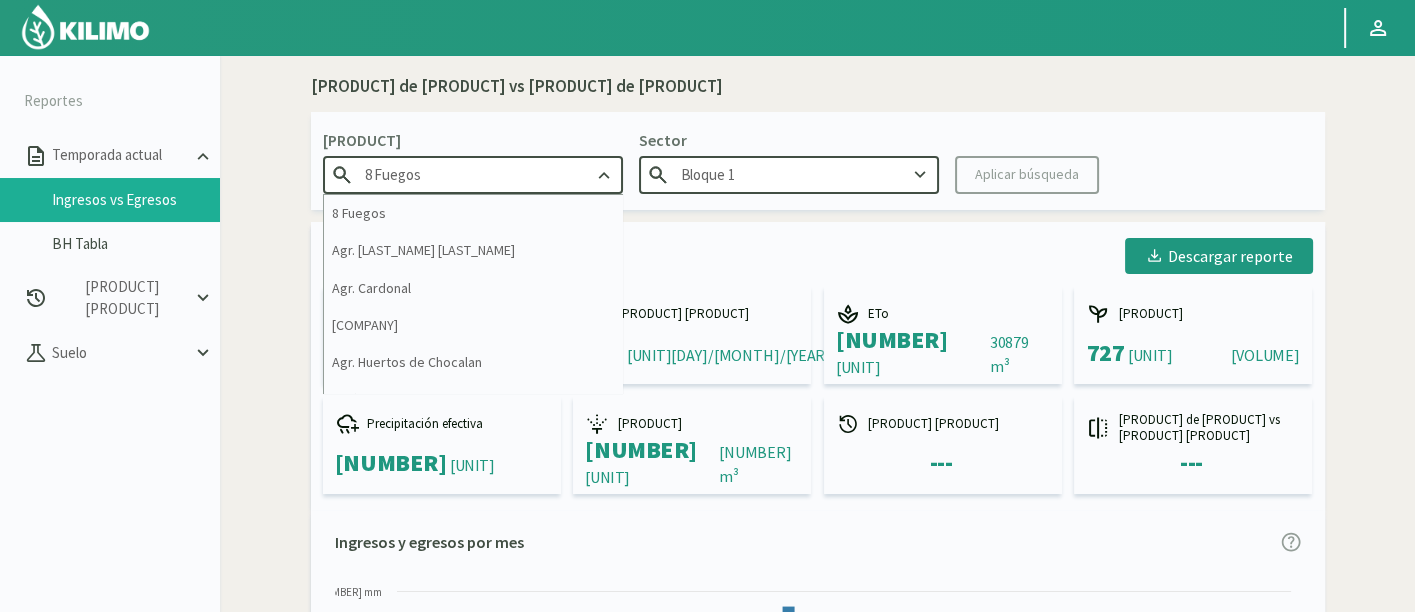 click on "8 Fuegos" at bounding box center (473, 174) 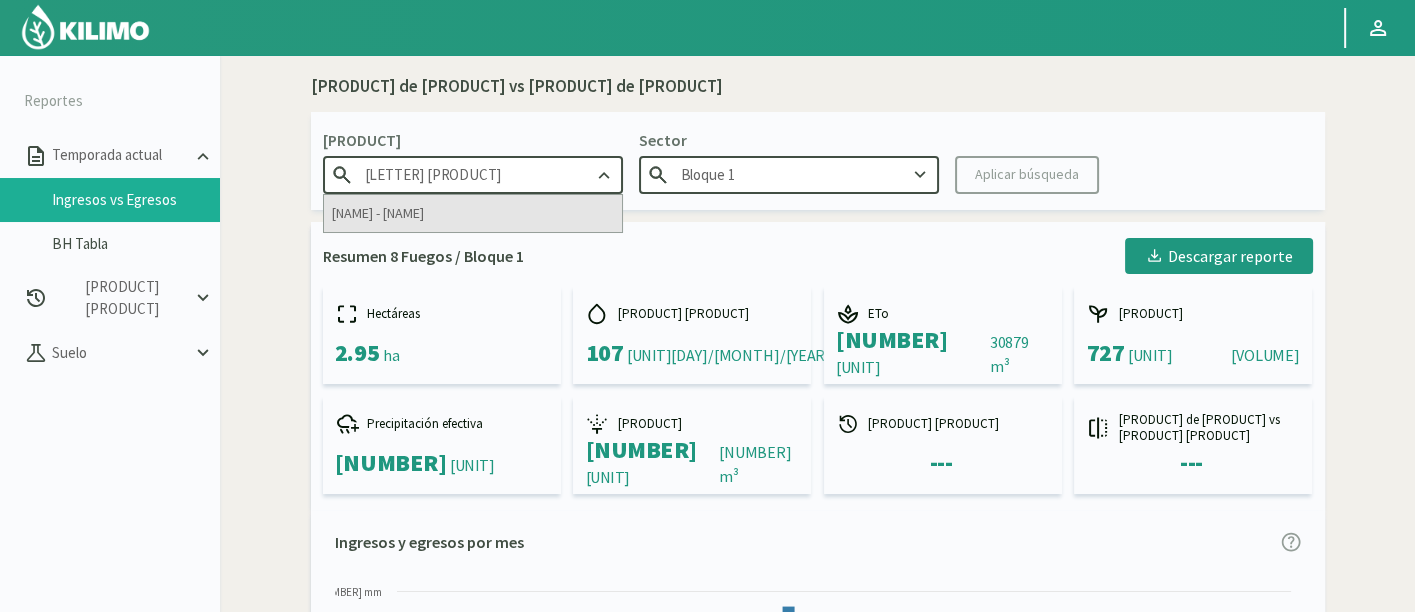 type on "[LETTER] [PRODUCT]" 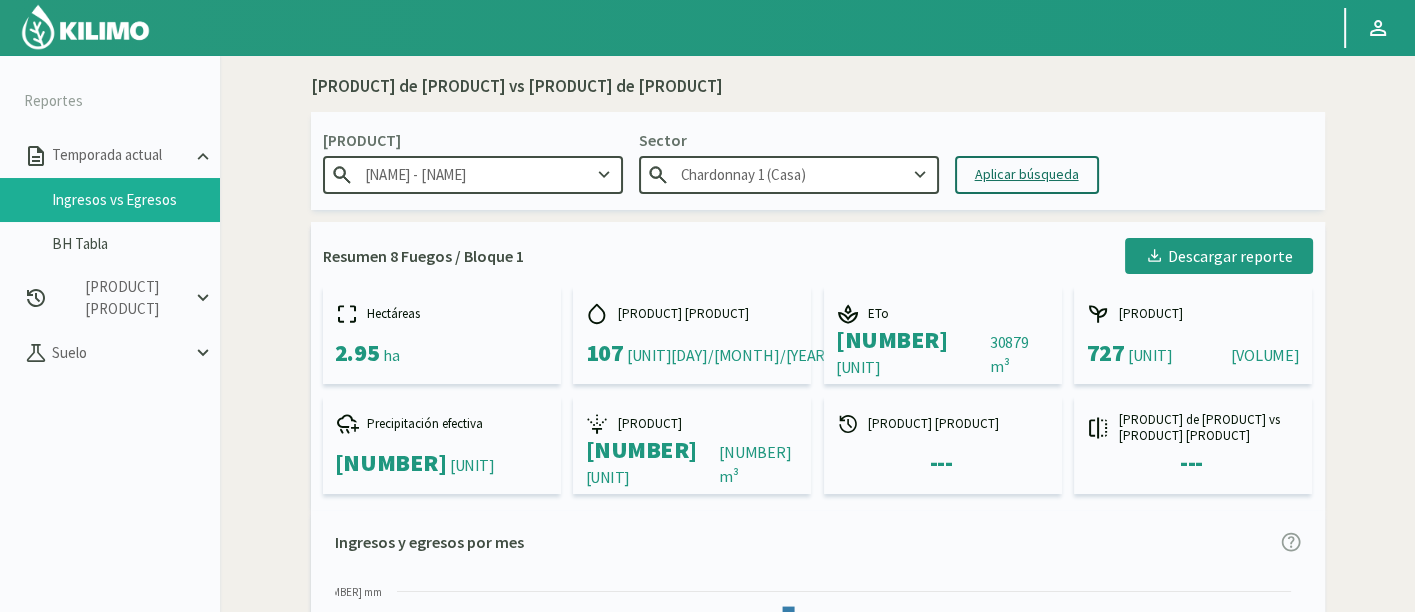 click on "Aplicar búsqueda" at bounding box center [1027, 174] 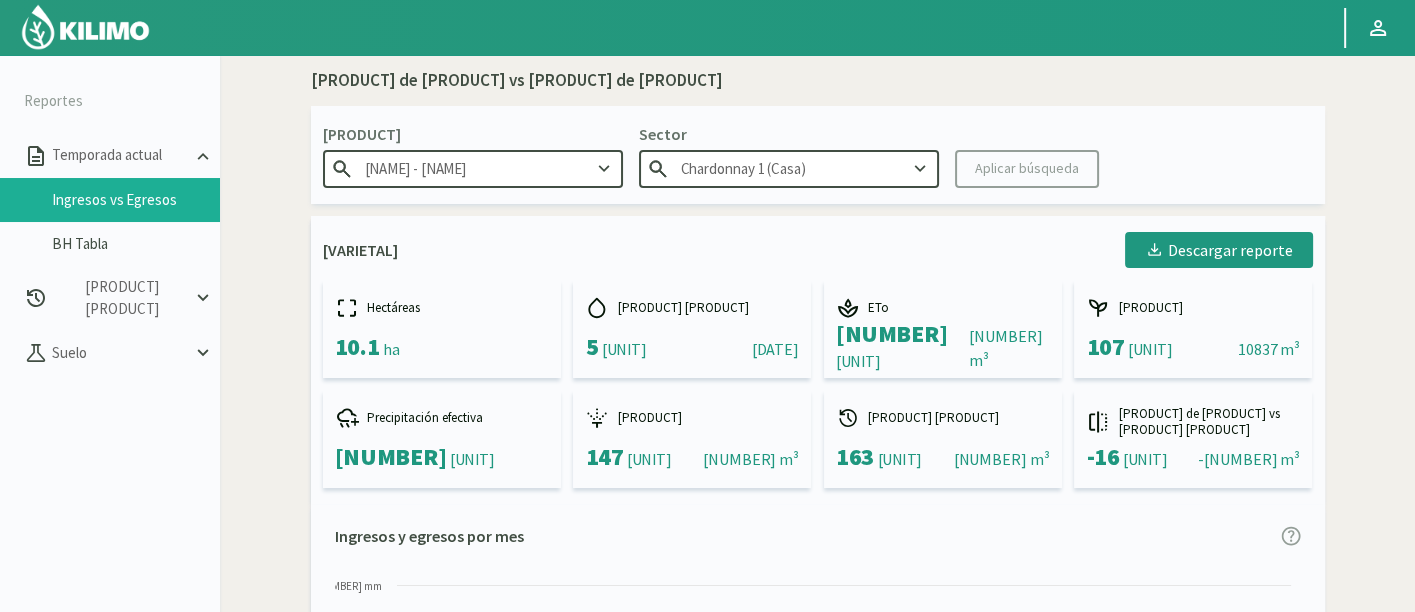 scroll, scrollTop: 0, scrollLeft: 0, axis: both 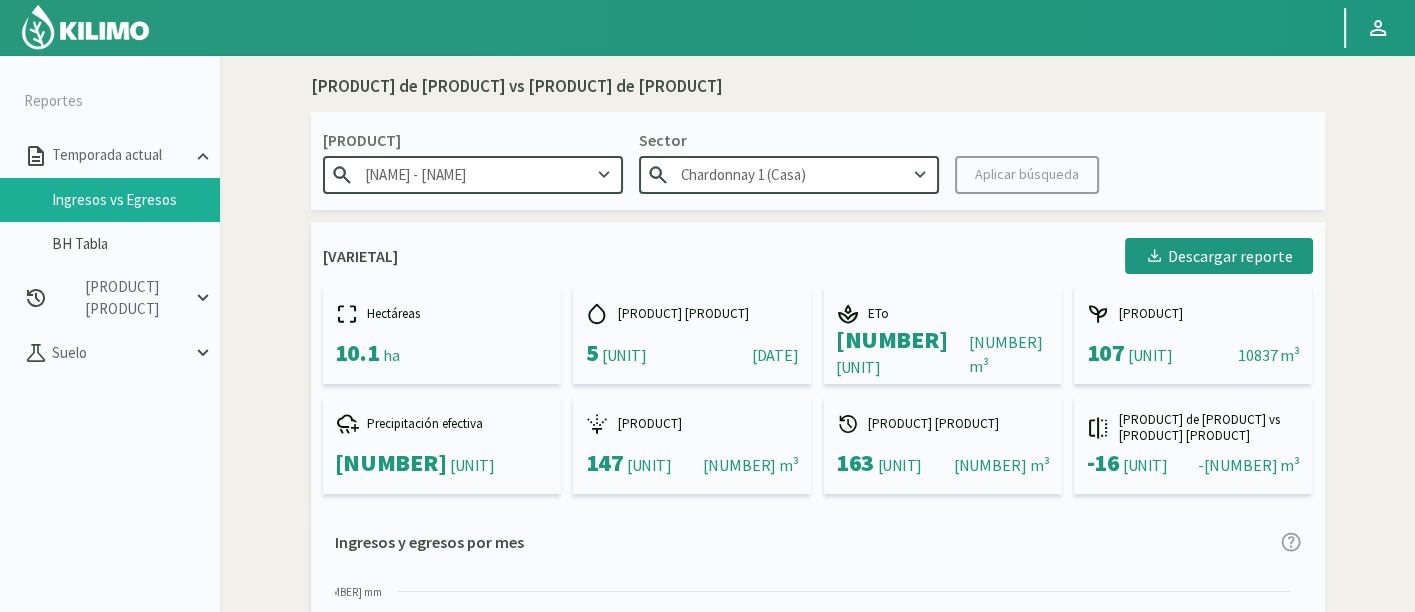 click on "Chardonnay 1 (Casa)" at bounding box center [473, 174] 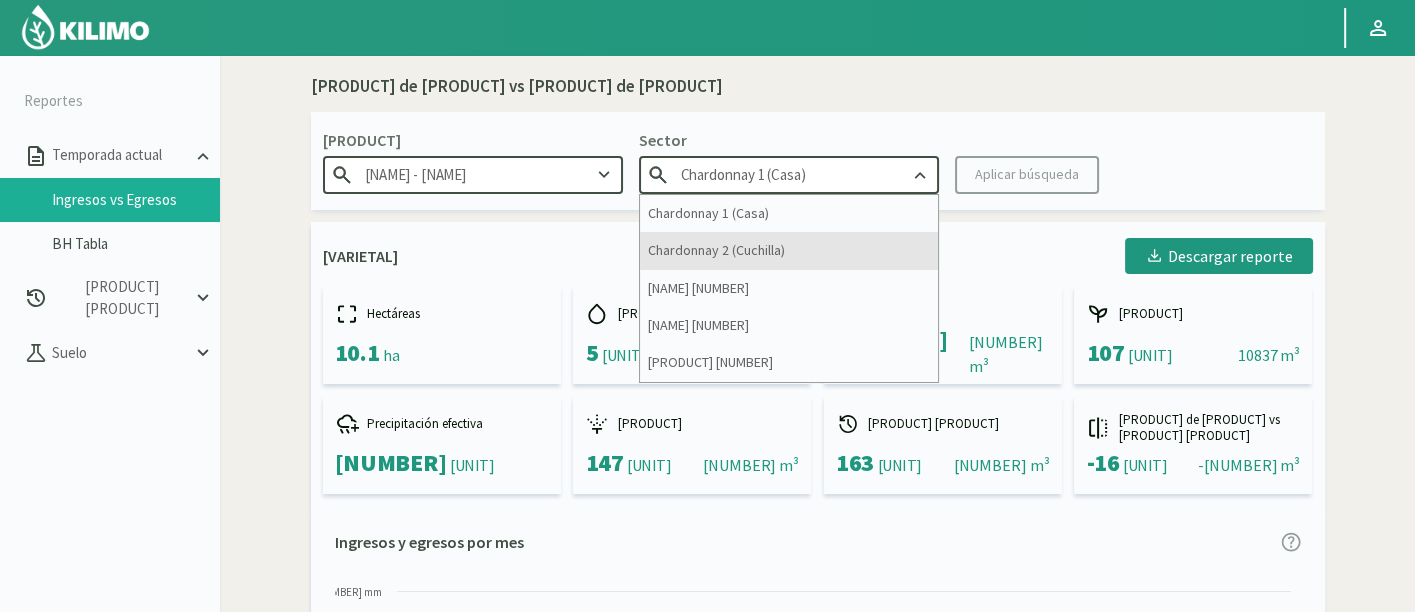 click on "Chardonnay 2 (Cuchilla)" at bounding box center (789, 250) 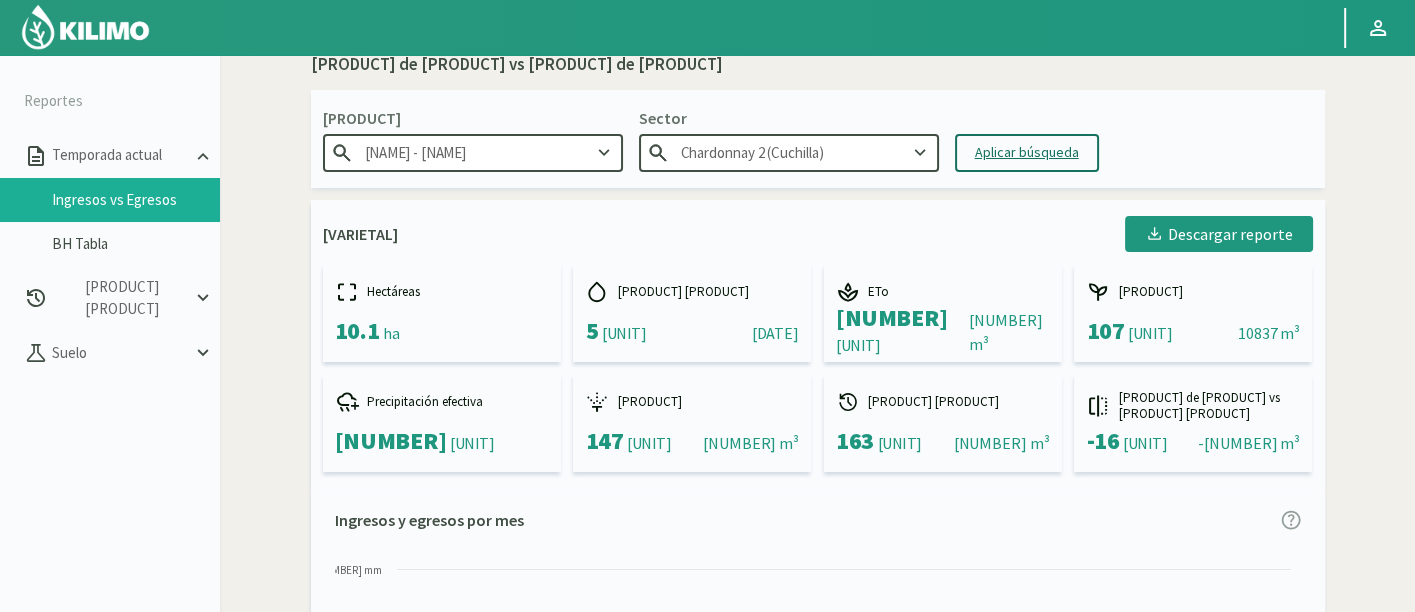 scroll, scrollTop: 0, scrollLeft: 0, axis: both 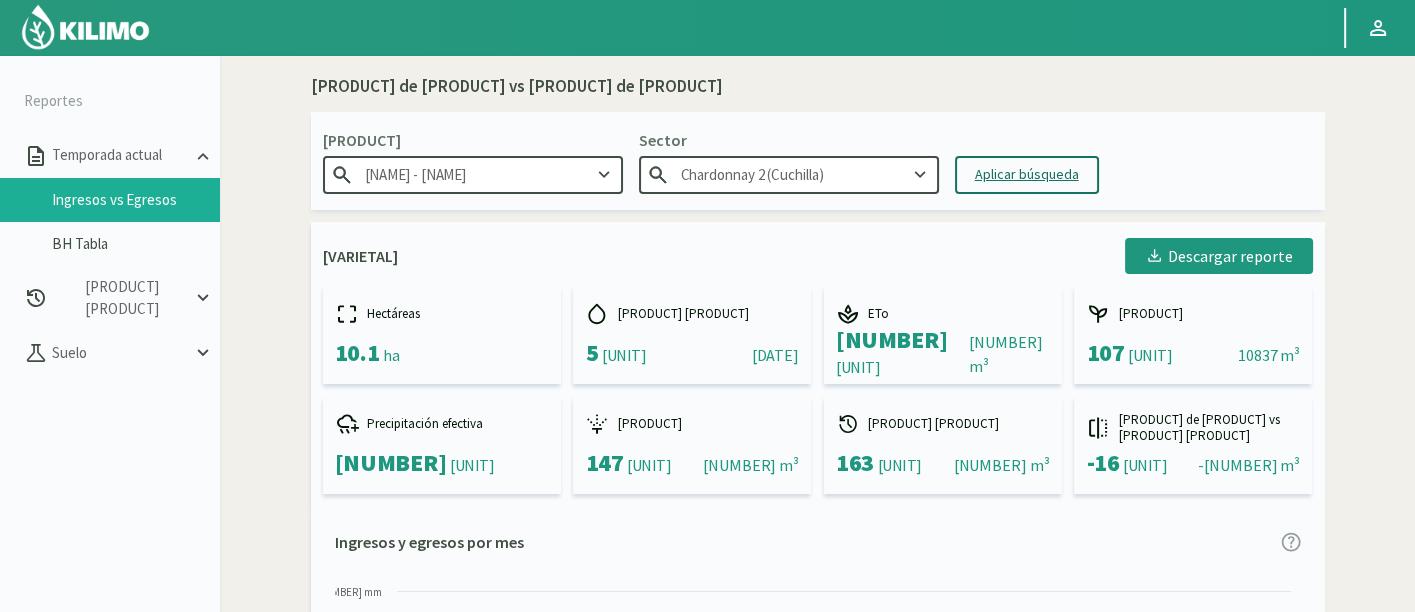 click on "Aplicar búsqueda" at bounding box center (1027, 175) 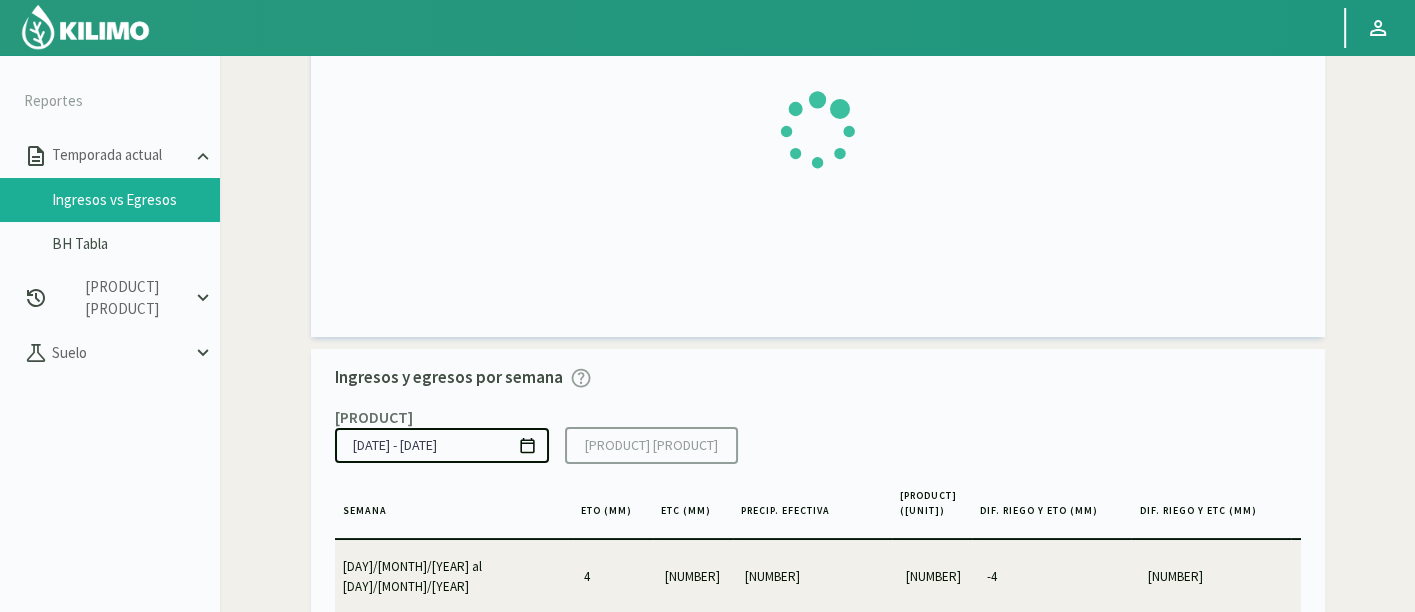 scroll, scrollTop: 794, scrollLeft: 0, axis: vertical 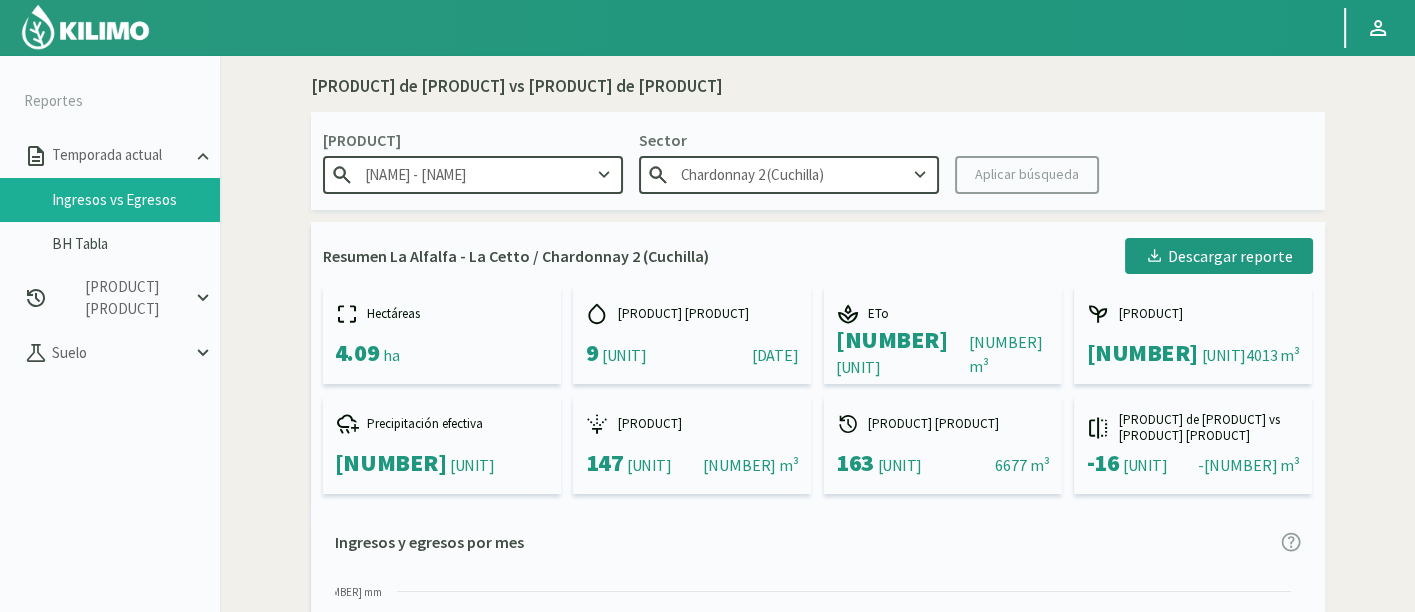 click on "Chardonnay 2 (Cuchilla)" at bounding box center [789, 174] 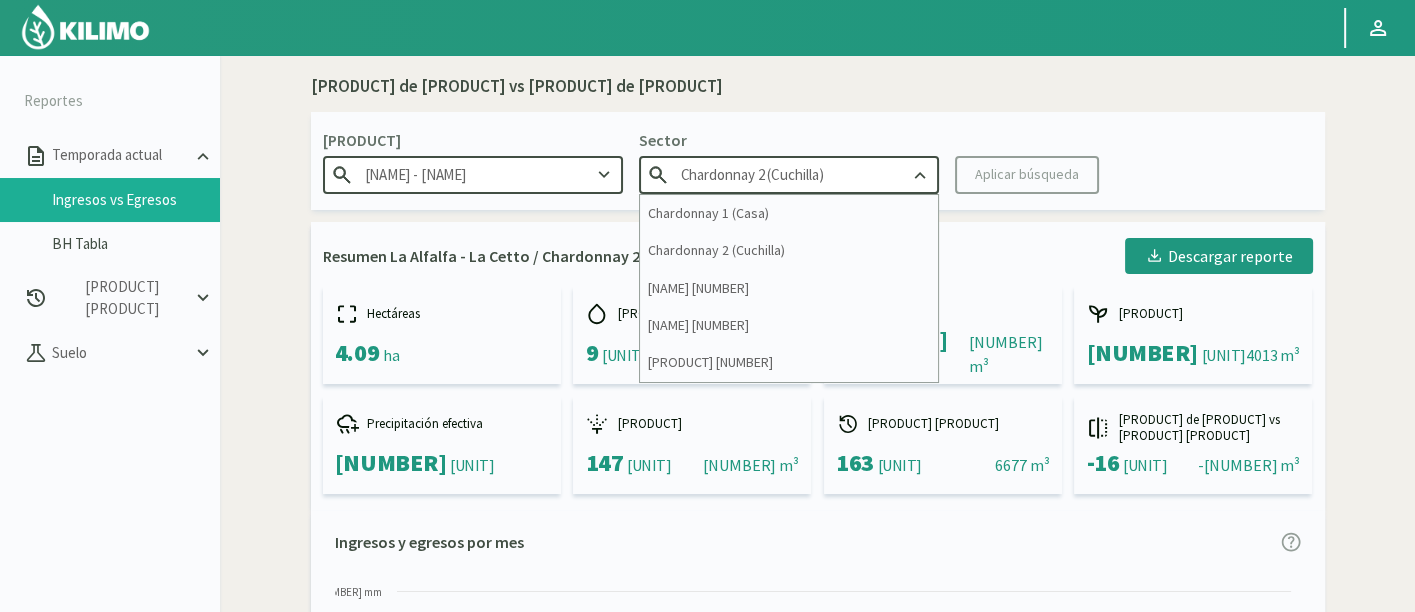 drag, startPoint x: 831, startPoint y: 275, endPoint x: 842, endPoint y: 264, distance: 15.556349 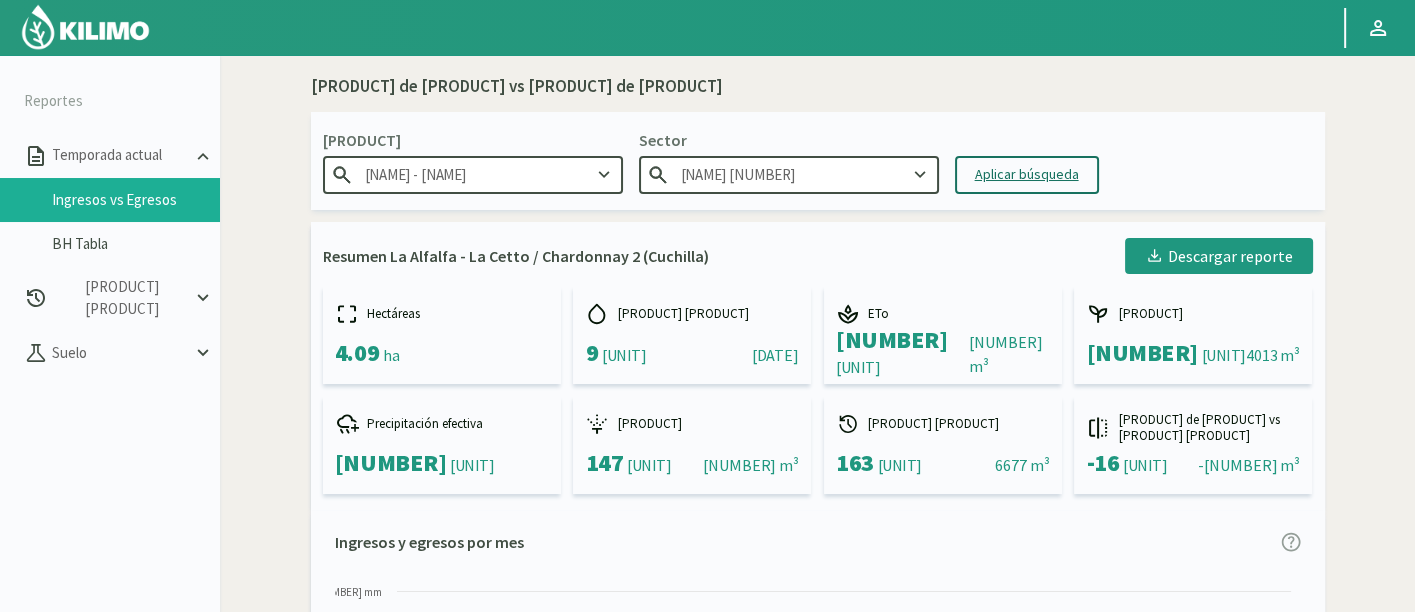 click on "Aplicar búsqueda" at bounding box center [1027, 174] 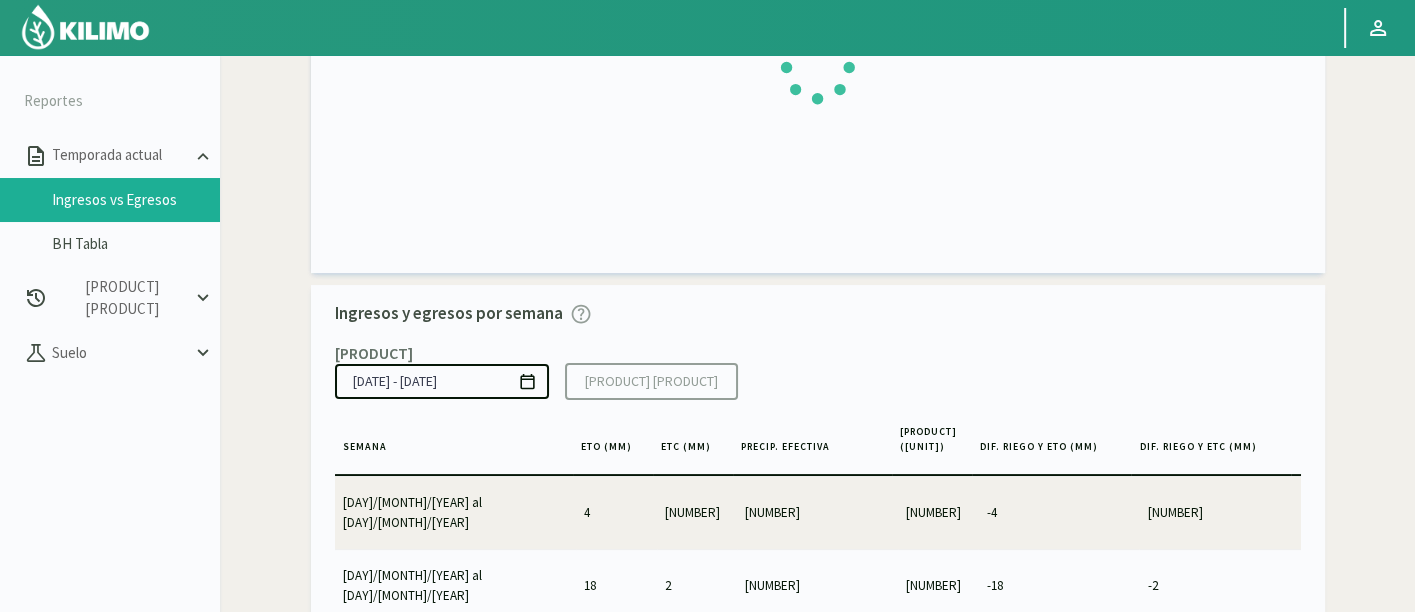 scroll, scrollTop: 444, scrollLeft: 0, axis: vertical 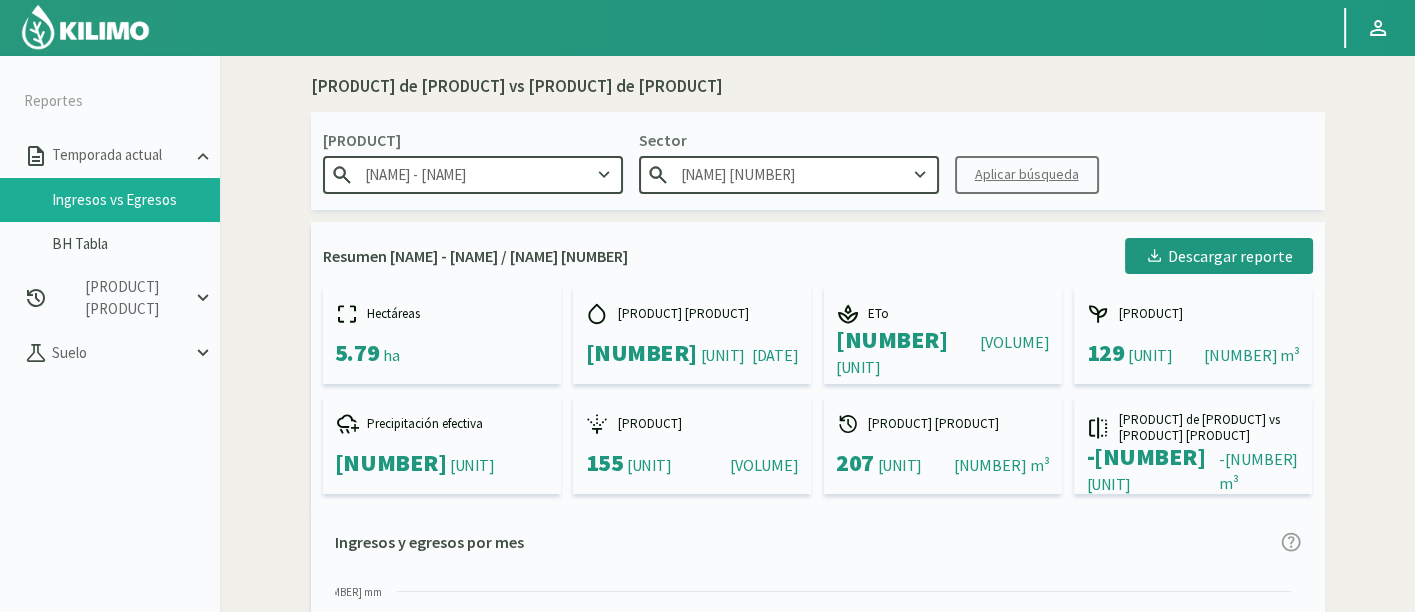 click on "Campo
La Alfalfa - La Cetto
Sector
Nebbiolo 1
Aplicar búsqueda" at bounding box center (818, 161) 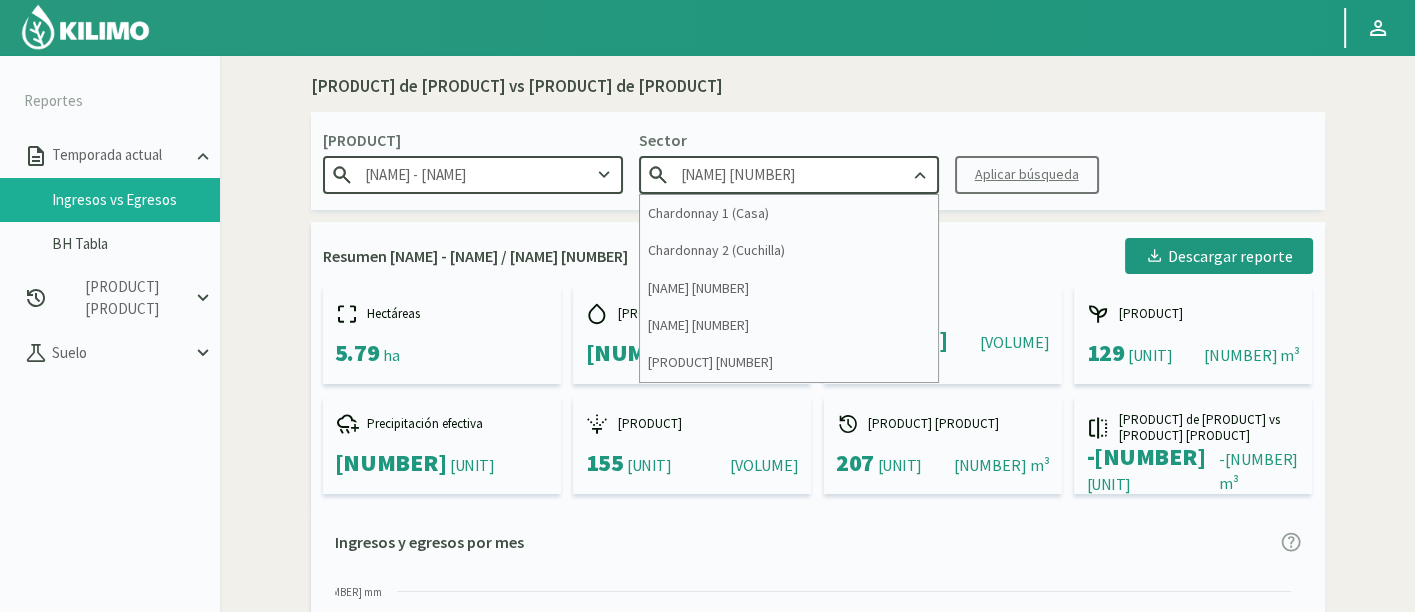 click on "[NAME] [NUMBER]" at bounding box center (789, 174) 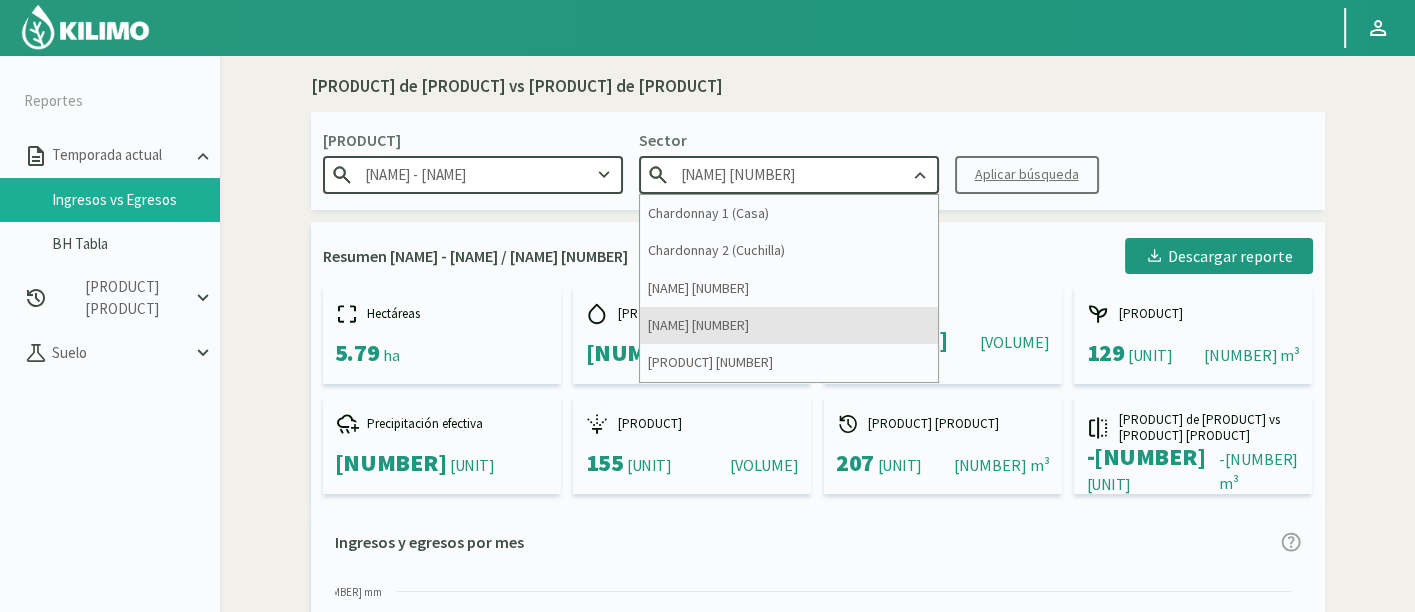 click on "[NAME] [NUMBER]" at bounding box center [789, 325] 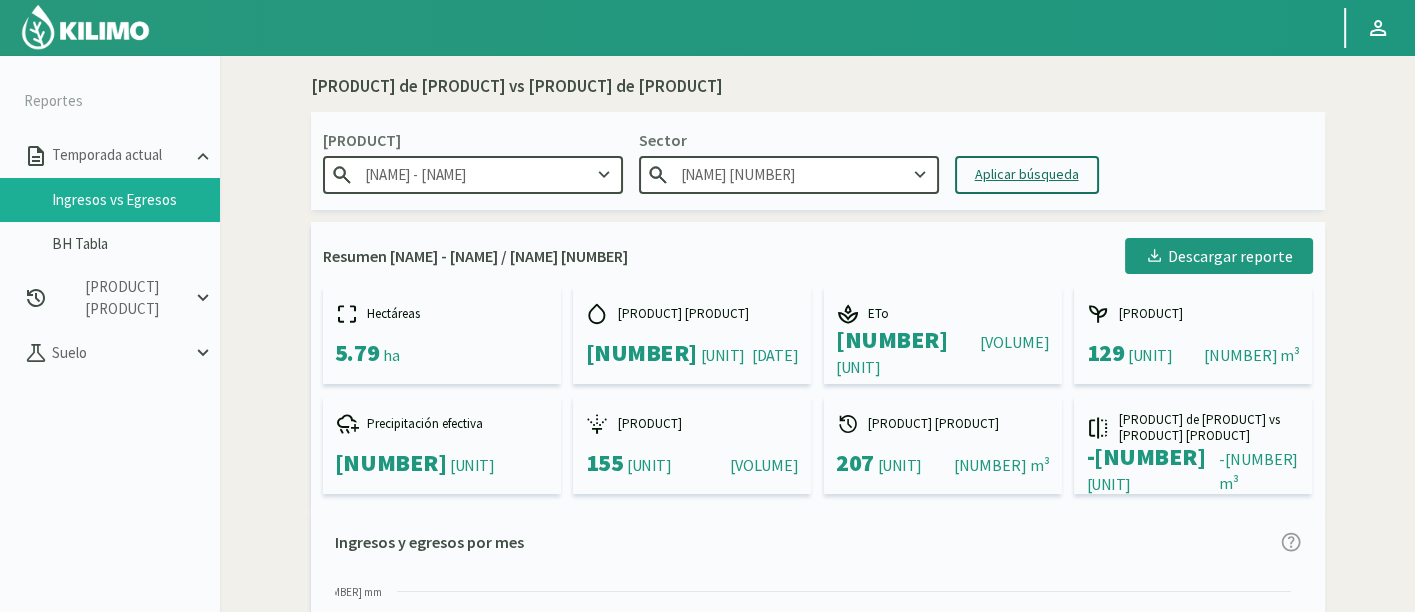 click on "Aplicar búsqueda" at bounding box center (1027, 175) 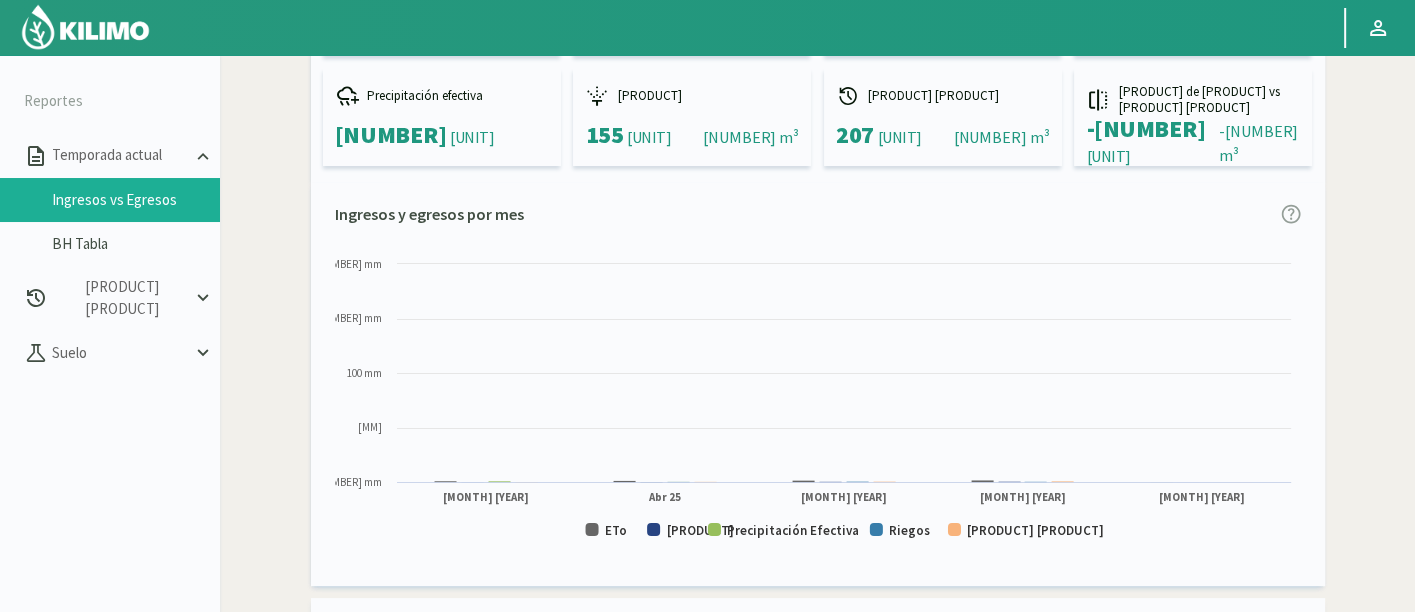 scroll, scrollTop: 789, scrollLeft: 0, axis: vertical 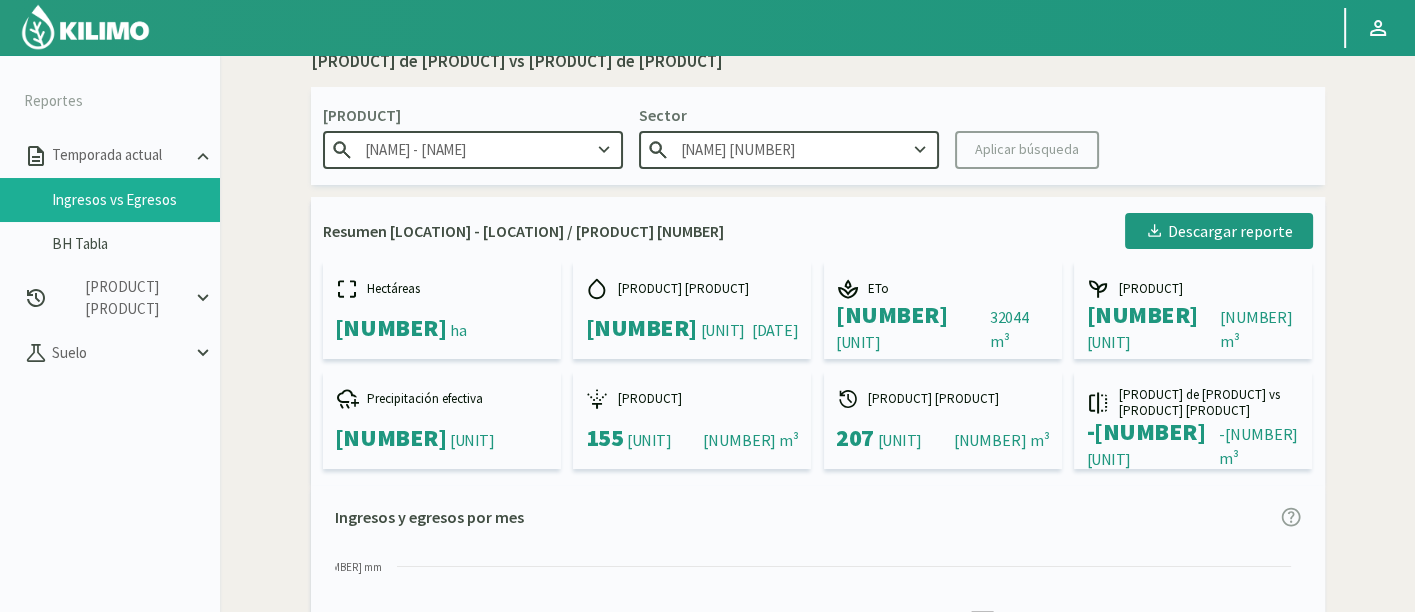 click on "Sector" at bounding box center (473, 115) 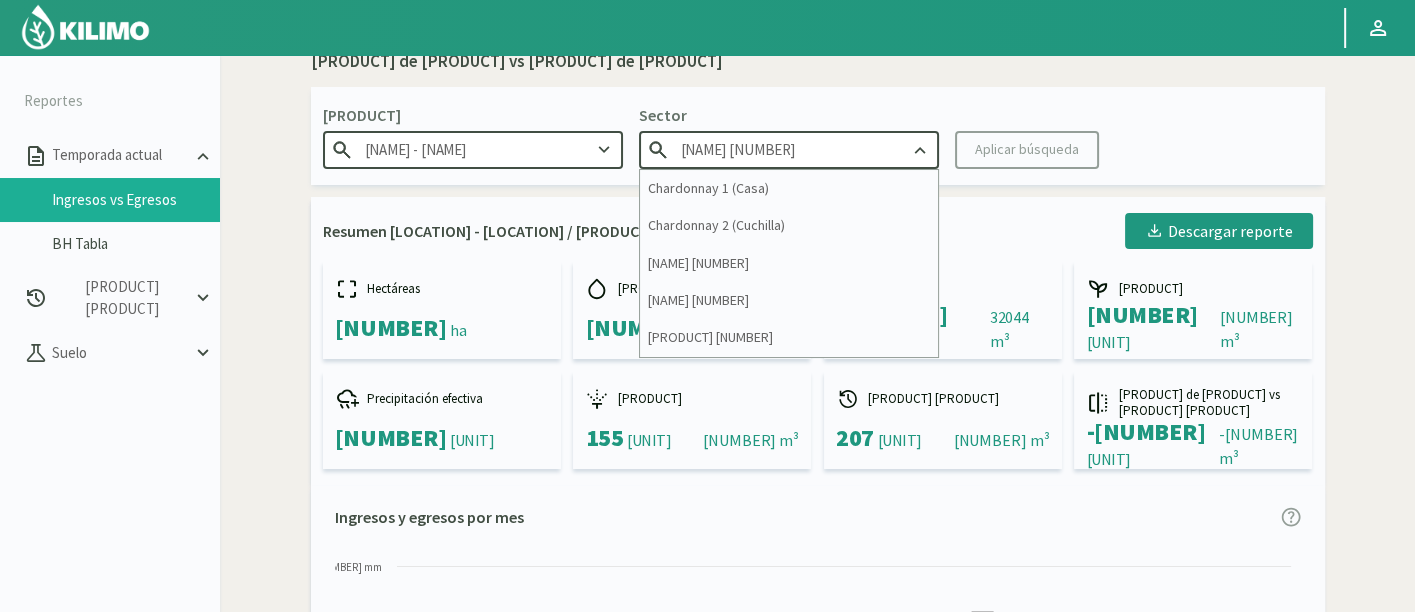 click on "[NAME] [NUMBER]" at bounding box center [789, 149] 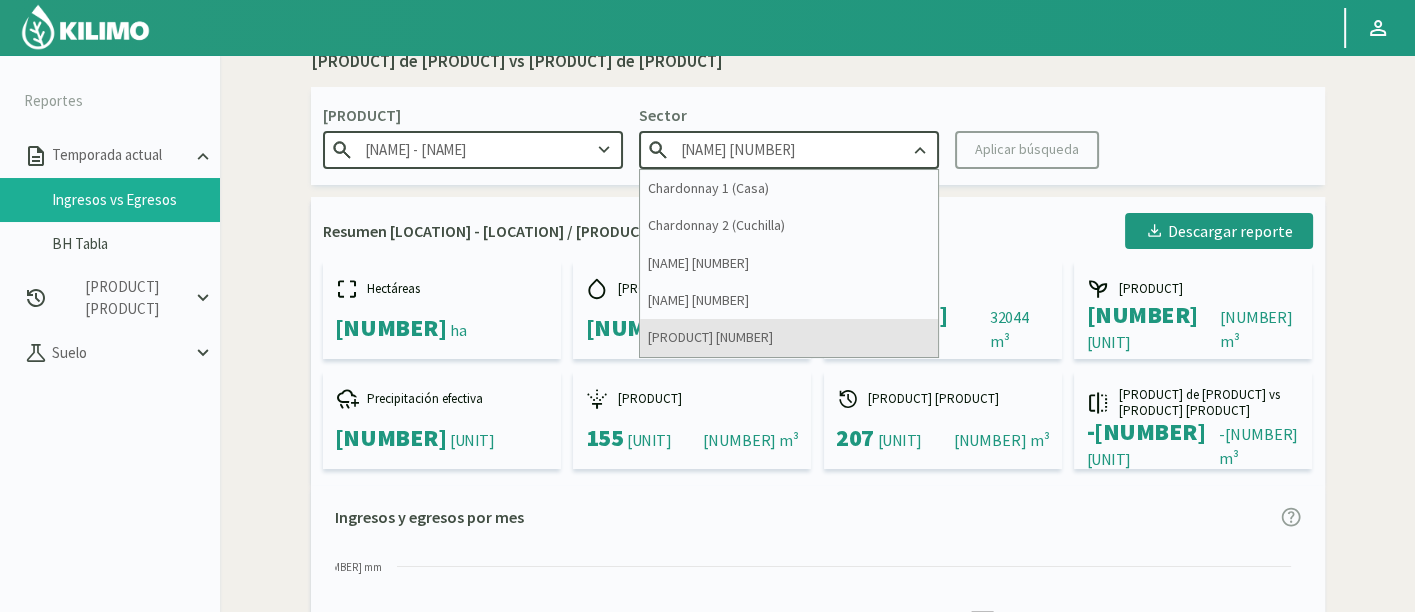 click on "[PRODUCT] [NUMBER]" at bounding box center (789, 337) 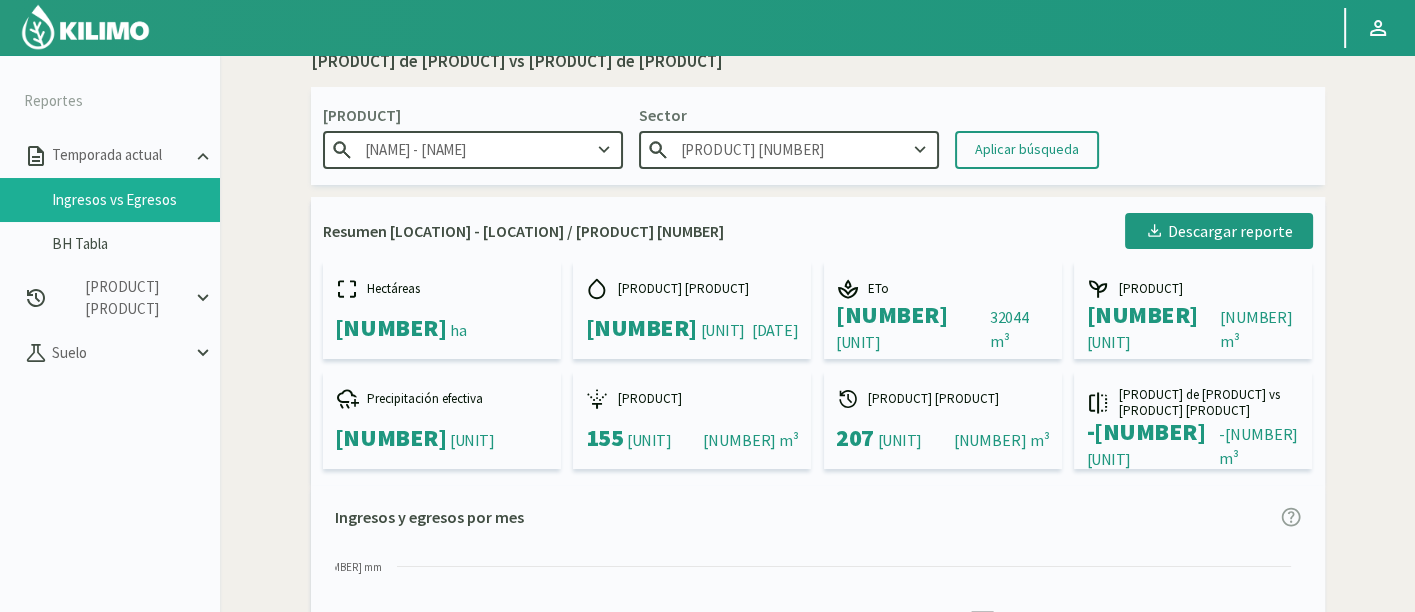 click on "Campo
[NAME] - [NAME]
Sector
[NAME] [NUMBER]
Aplicar búsqueda" at bounding box center (818, 136) 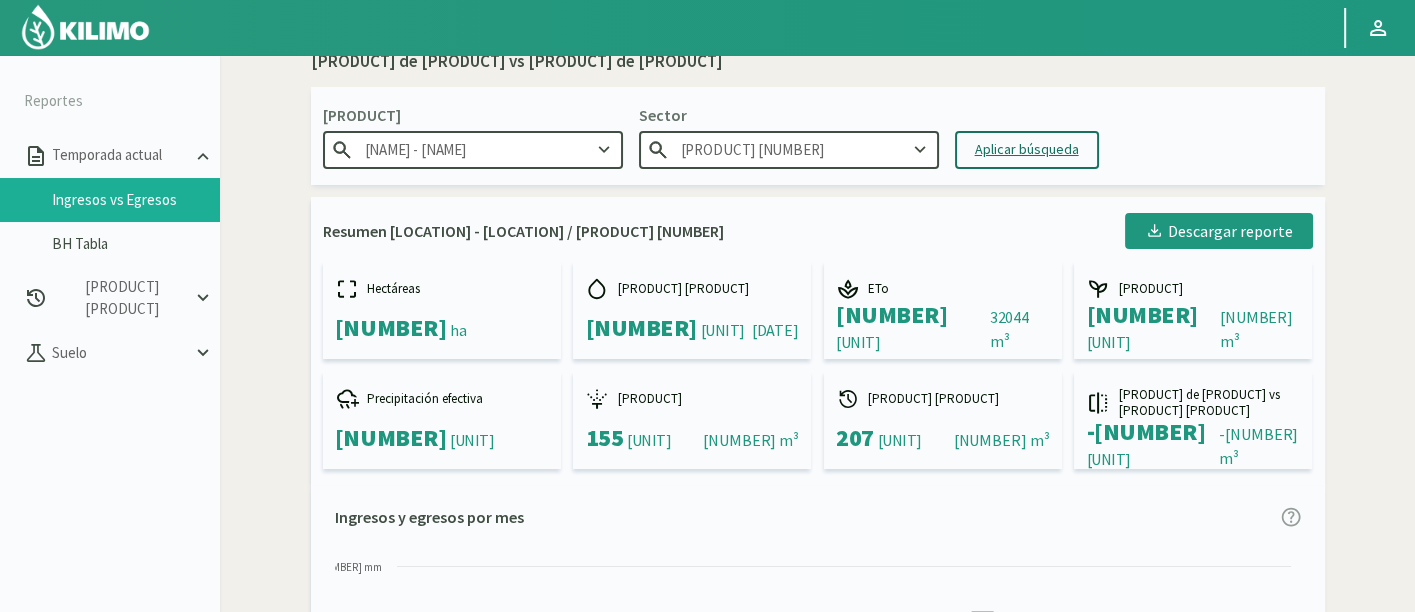 click on "Aplicar búsqueda" at bounding box center (1027, 149) 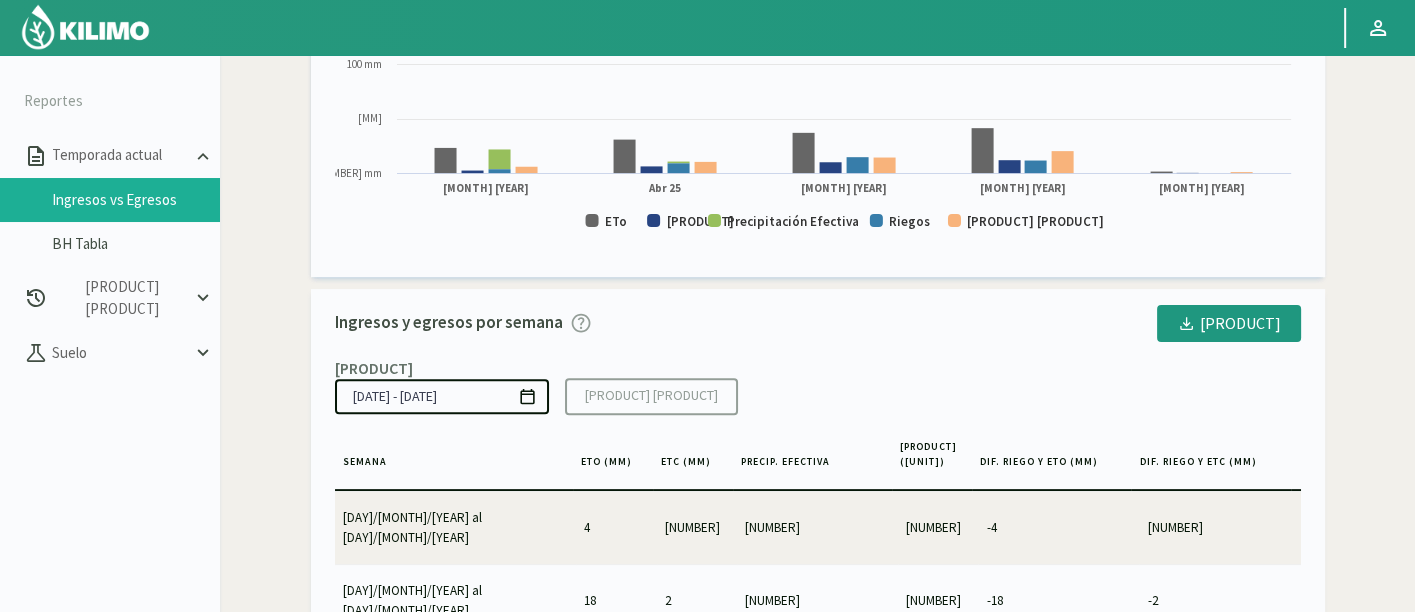 scroll, scrollTop: 602, scrollLeft: 0, axis: vertical 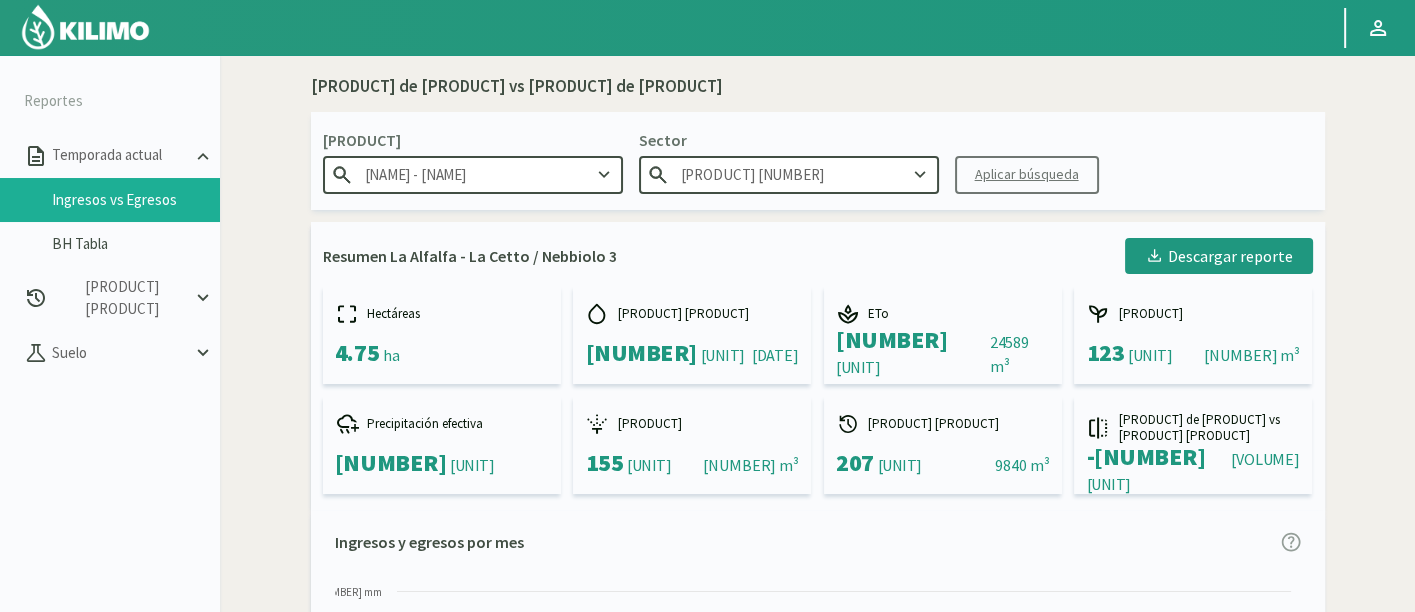 click on "[NAME] - [NAME]" at bounding box center [473, 174] 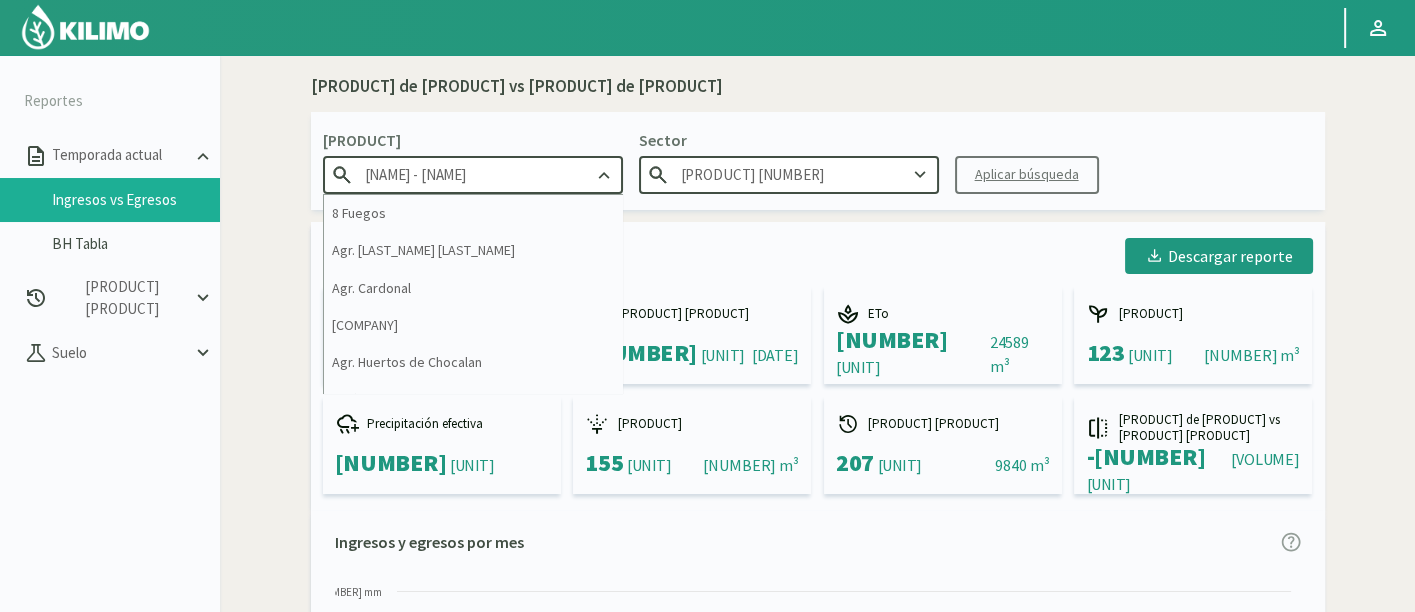 click on "[NAME] - [NAME]" at bounding box center (473, 174) 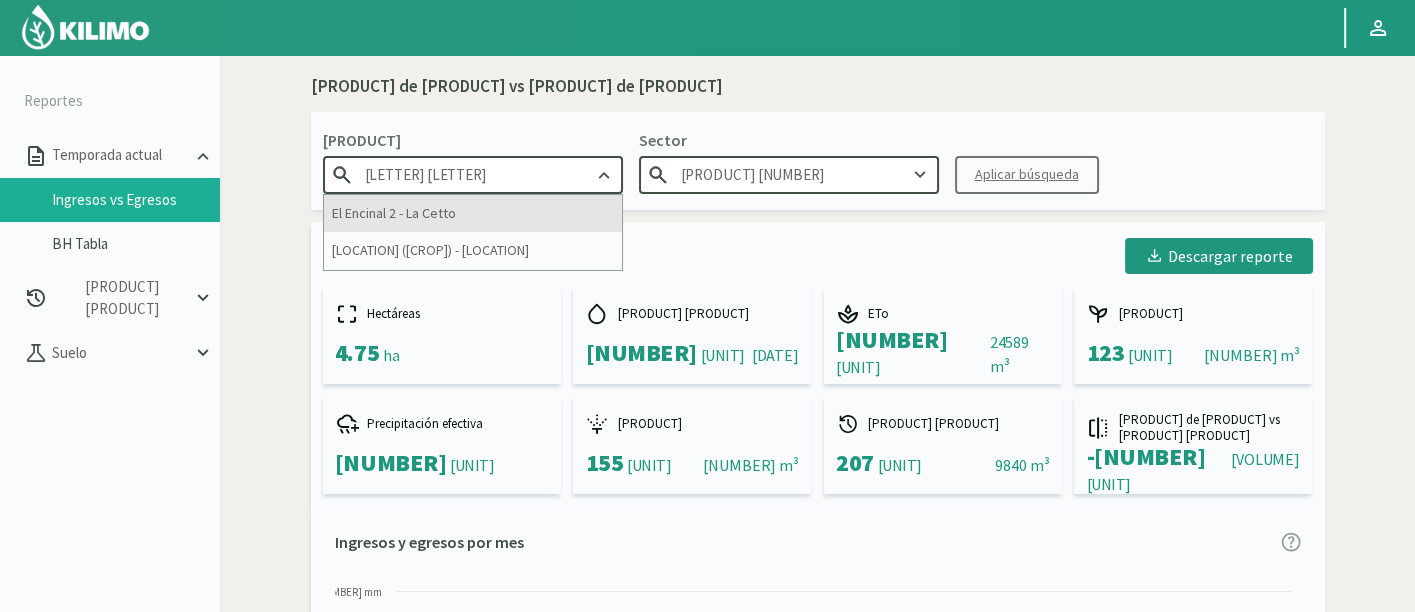 type on "[LETTER] [LETTER]" 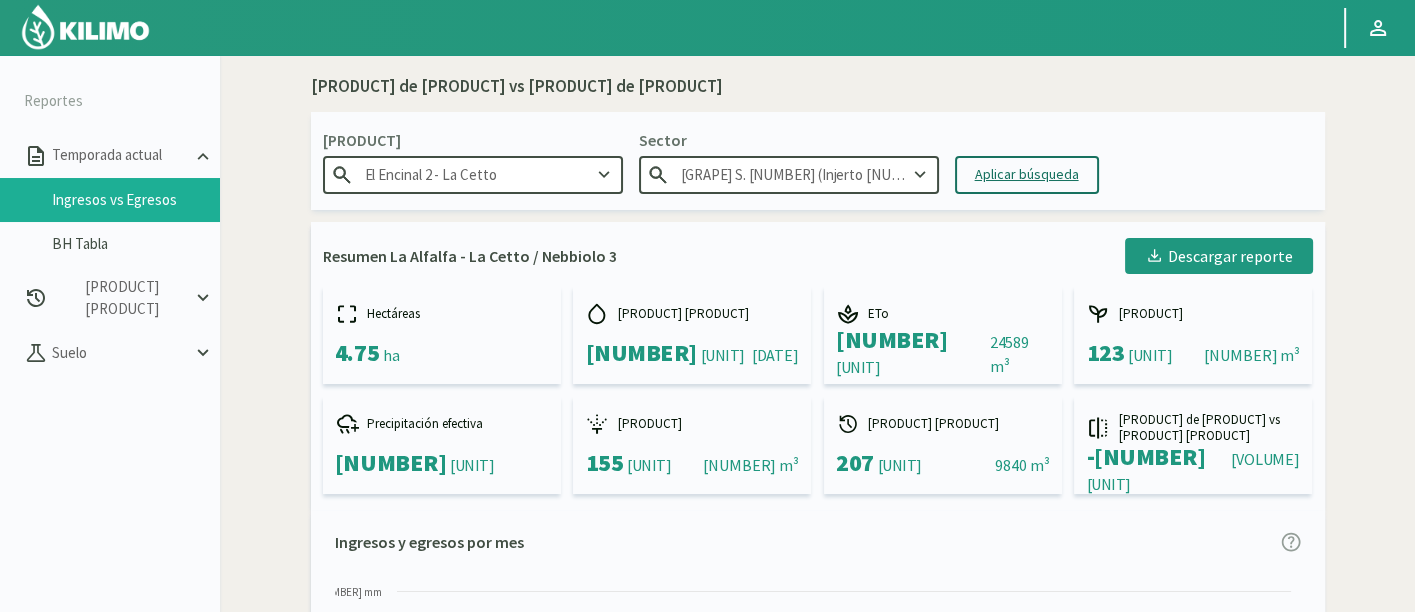 click on "[GRAPE] S. [NUMBER] (Injerto [NUMBER])" at bounding box center (789, 174) 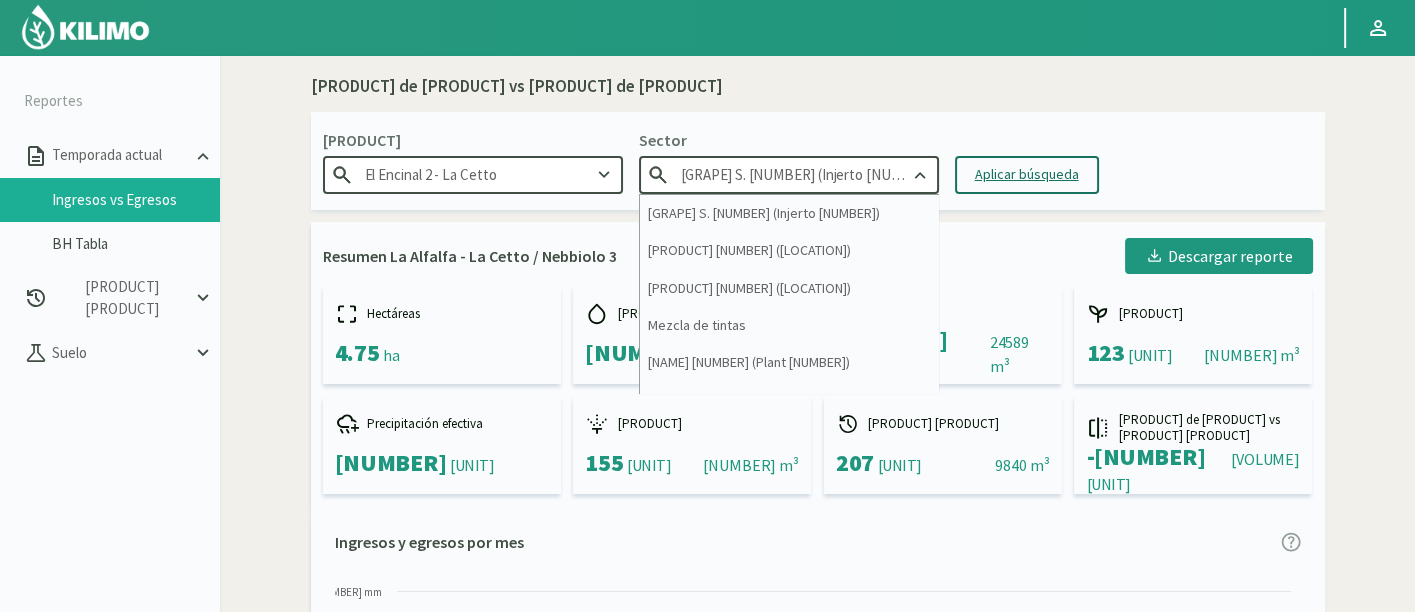 click on "[GRAPE] S. [NUMBER] (Injerto [NUMBER])" at bounding box center (789, 174) 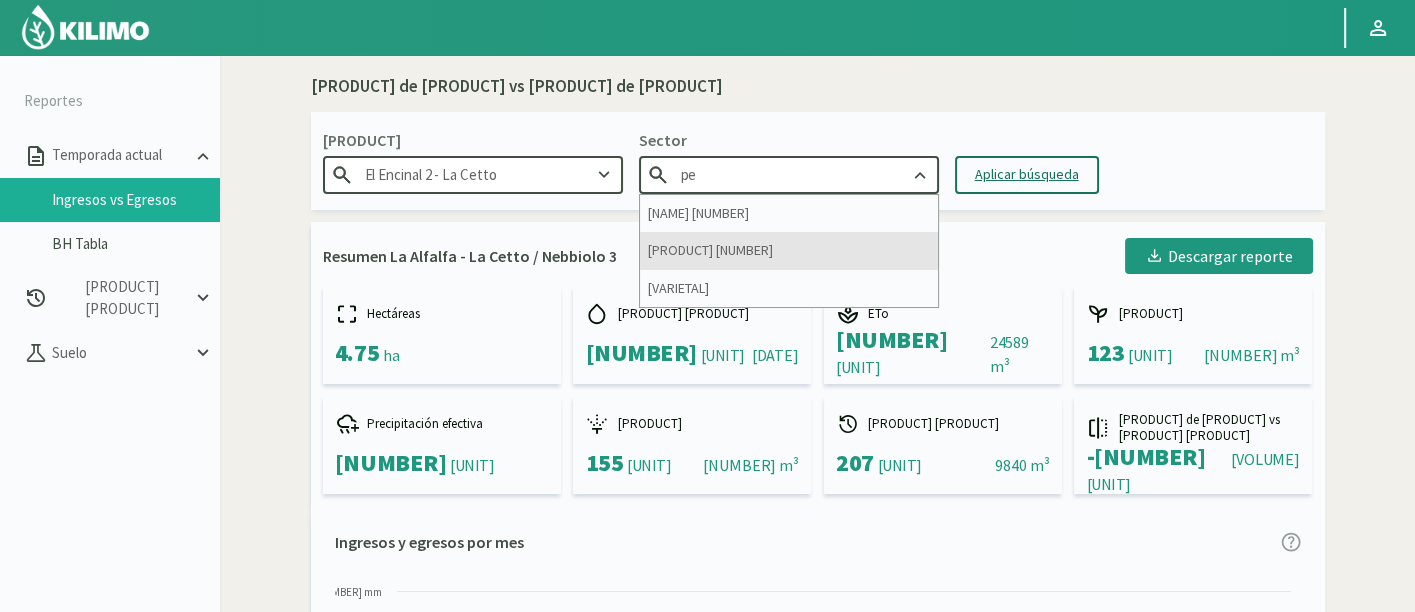 type on "pe" 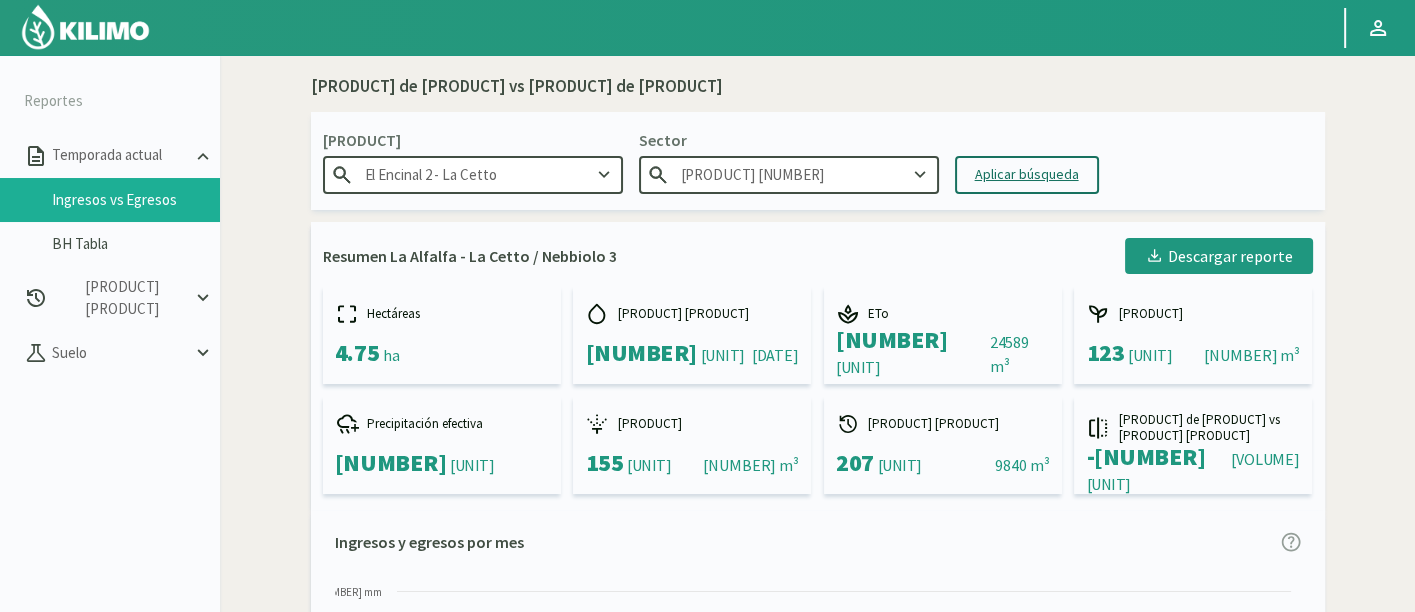 click on "Aplicar búsqueda" at bounding box center [1027, 174] 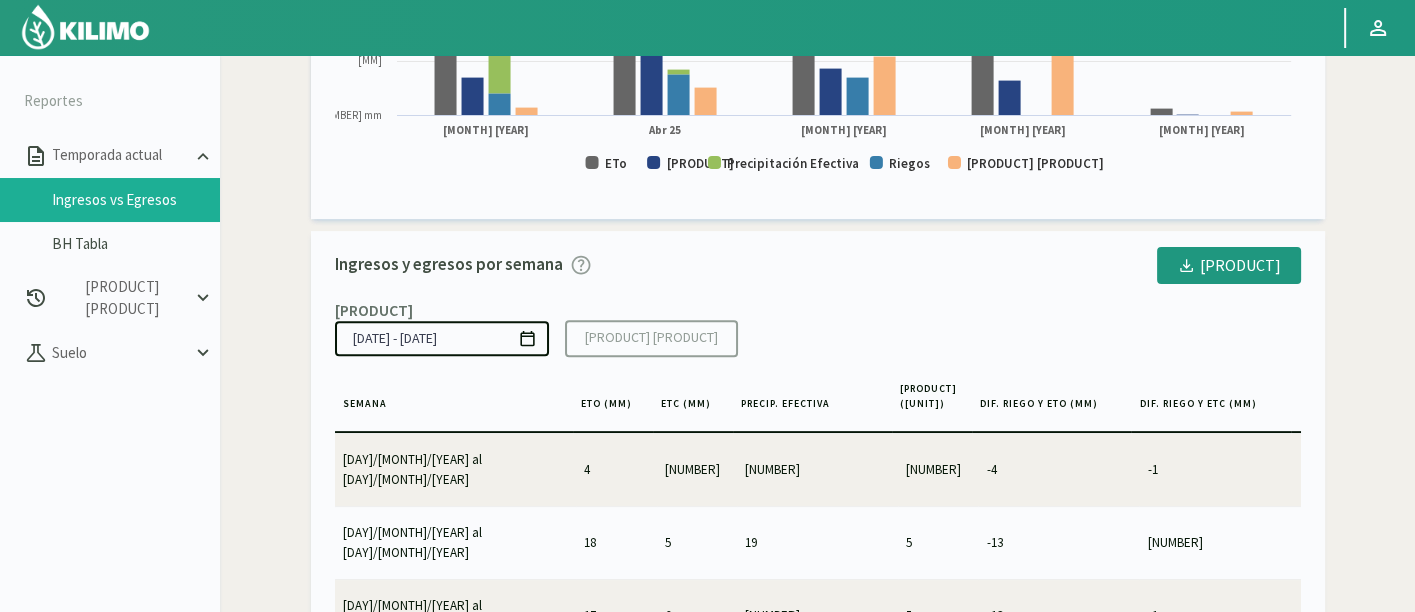 scroll, scrollTop: 666, scrollLeft: 0, axis: vertical 